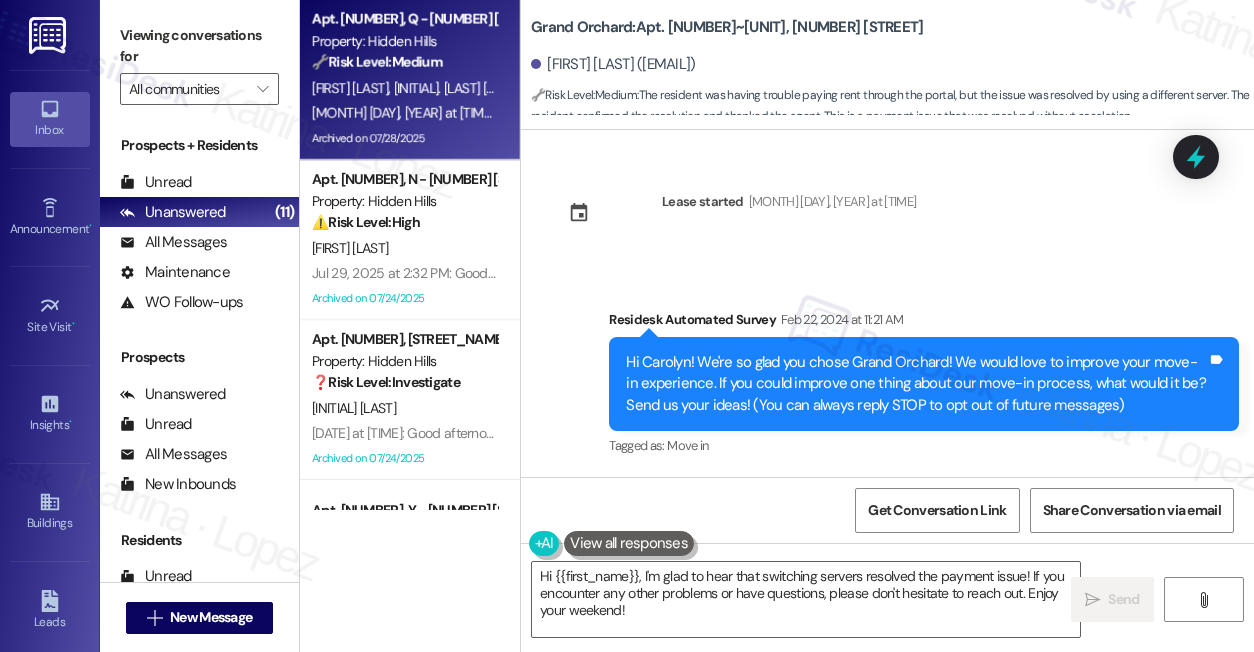 scroll, scrollTop: 0, scrollLeft: 0, axis: both 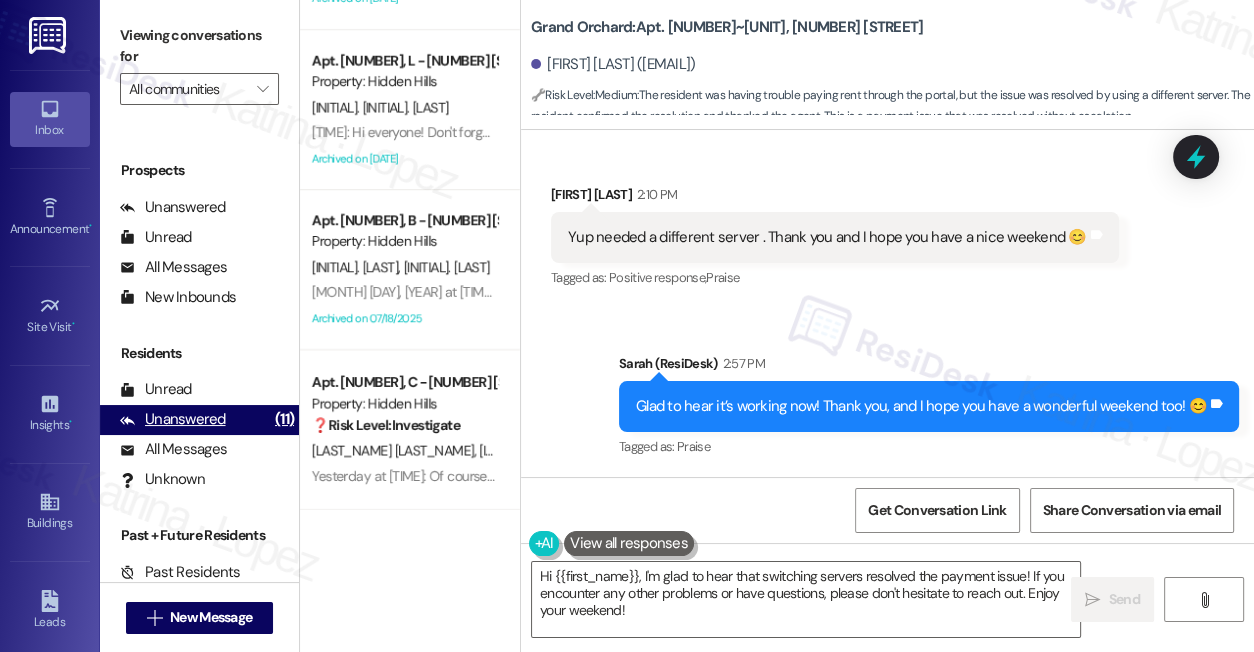 click on "(11)" at bounding box center (284, 419) 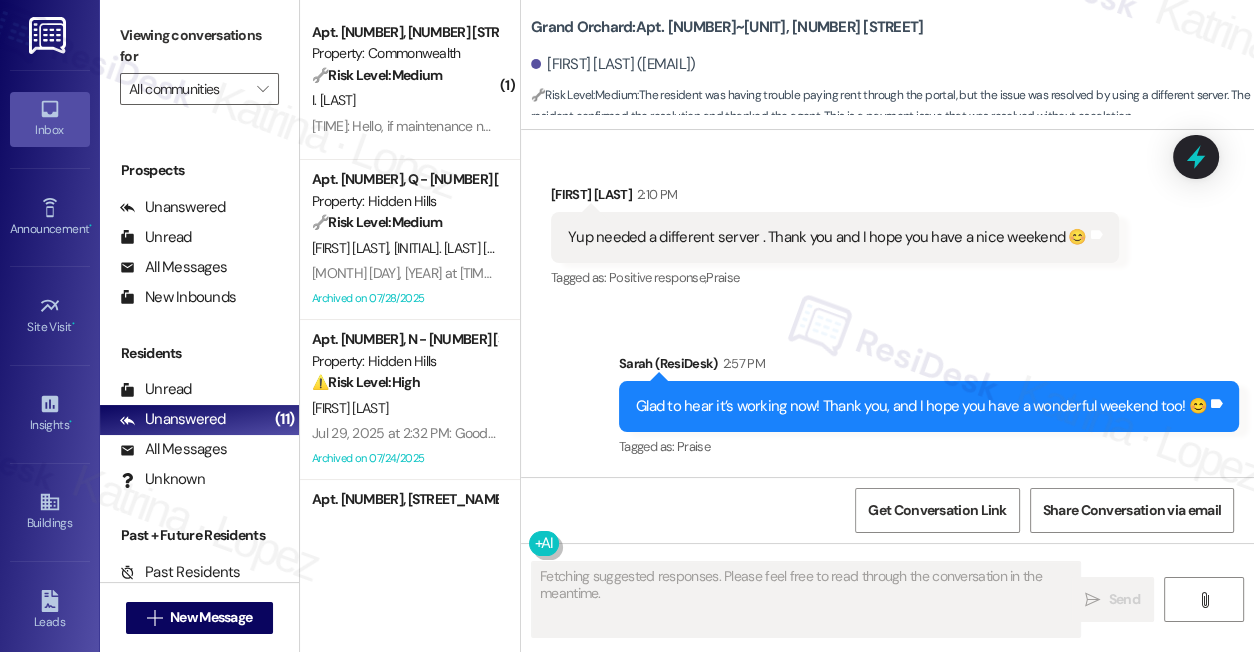 scroll, scrollTop: 20097, scrollLeft: 0, axis: vertical 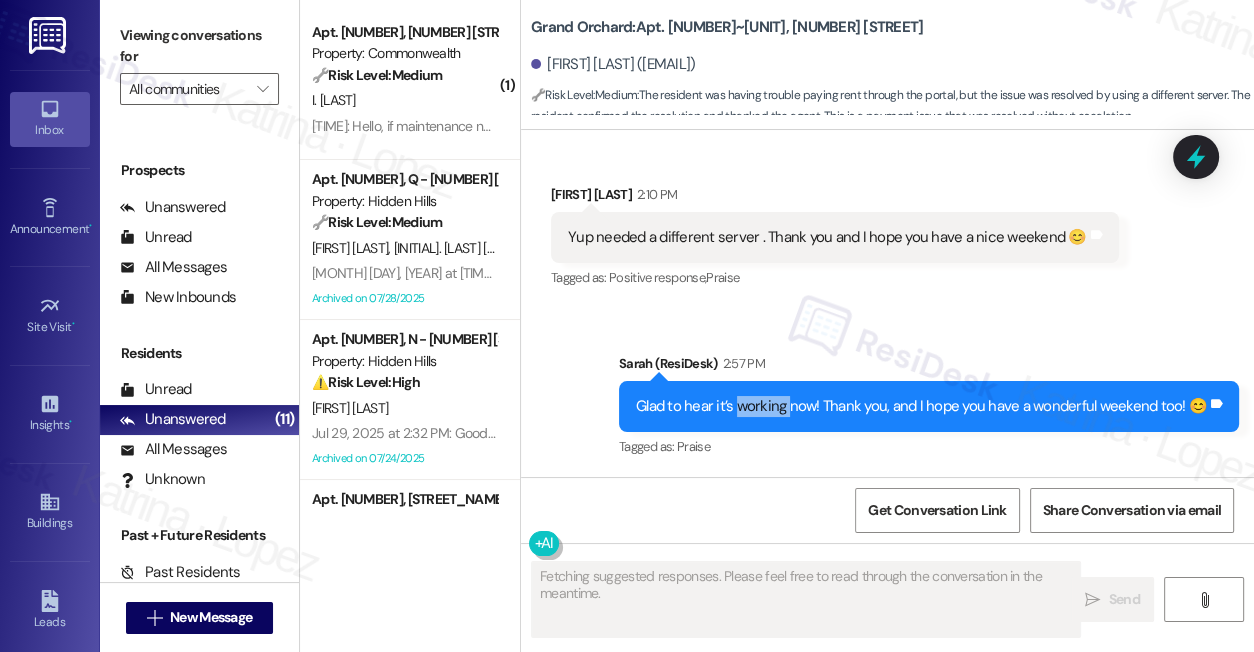 click on "Glad to hear it’s working now! Thank you, and I hope you have a wonderful weekend too! 😊" at bounding box center (921, 406) 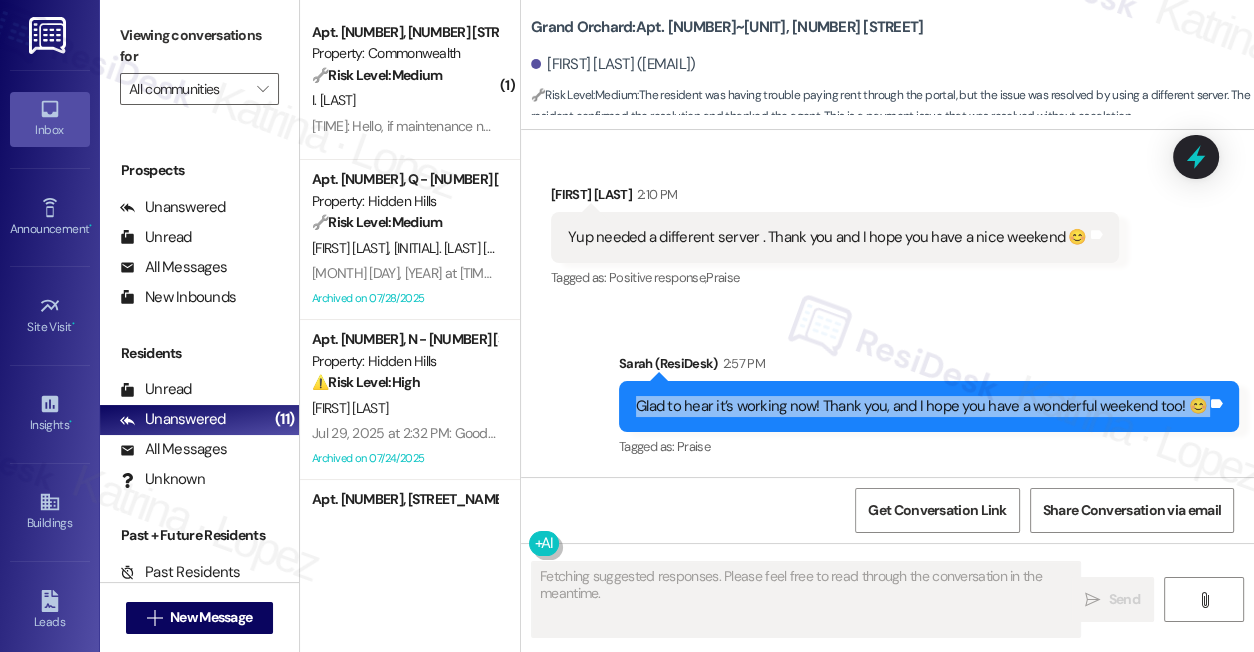 click on "Glad to hear it’s working now! Thank you, and I hope you have a wonderful weekend too! 😊" at bounding box center (921, 406) 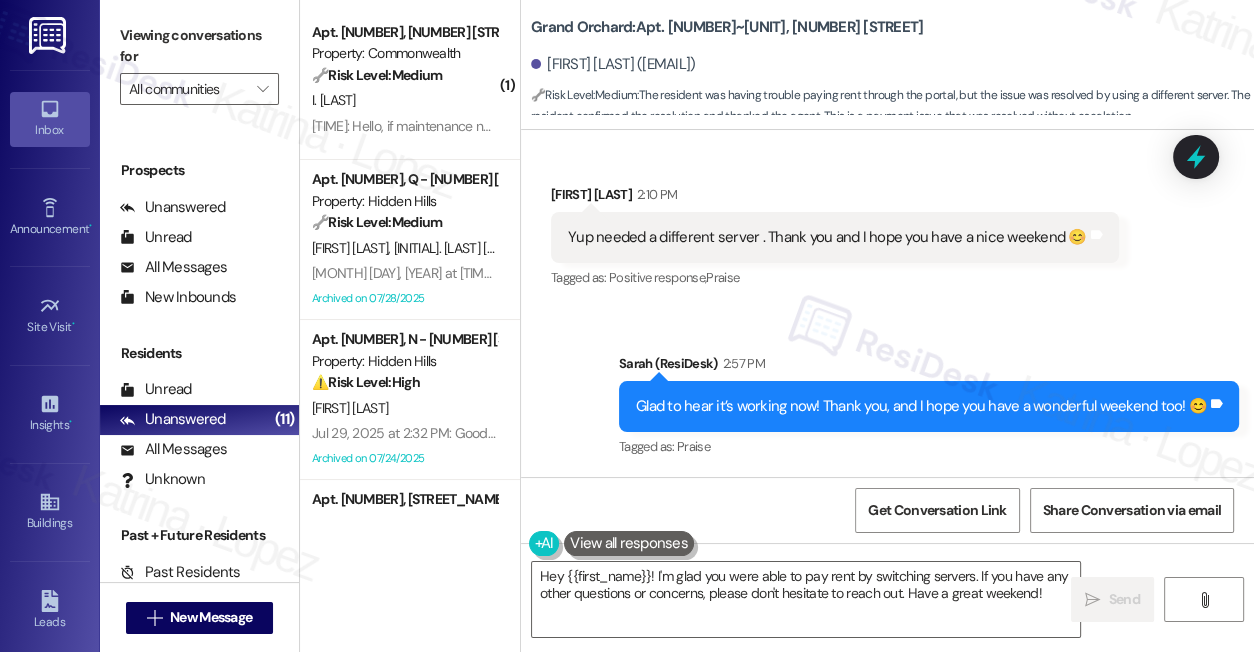 click on "Yup needed a different server  . Thank you and I hope you have a nice weekend 😊  Tags and notes" at bounding box center (835, 237) 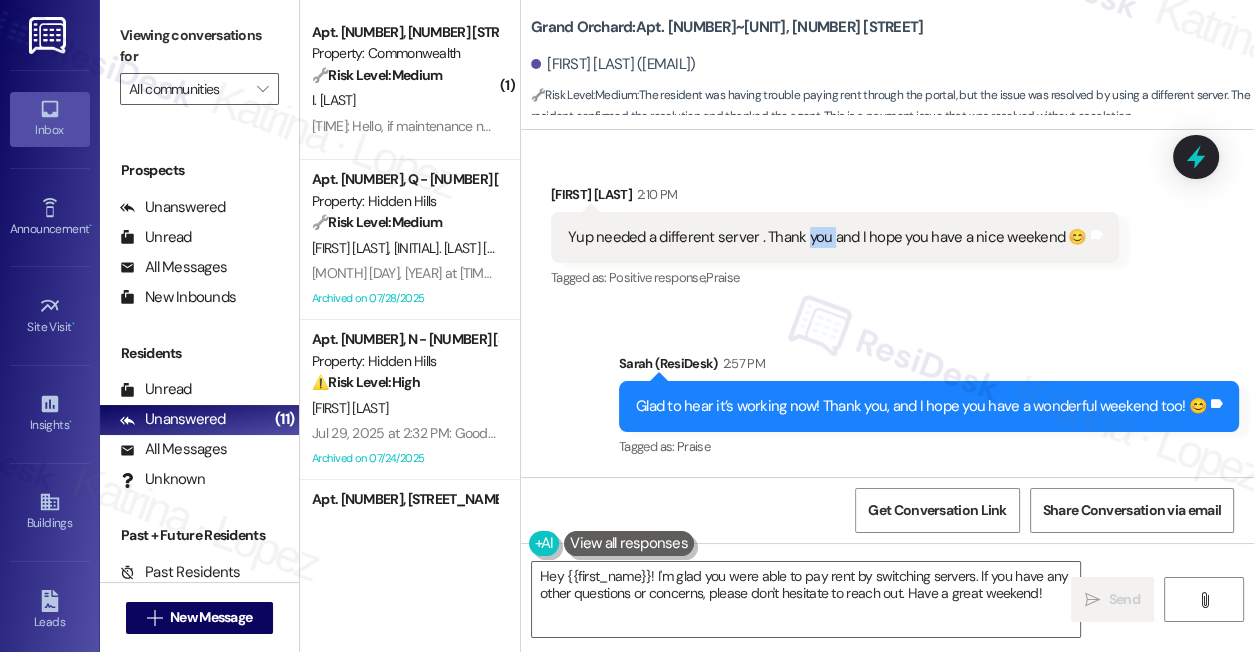 click on "Yup needed a different server  . Thank you and I hope you have a nice weekend 😊  Tags and notes" at bounding box center [835, 237] 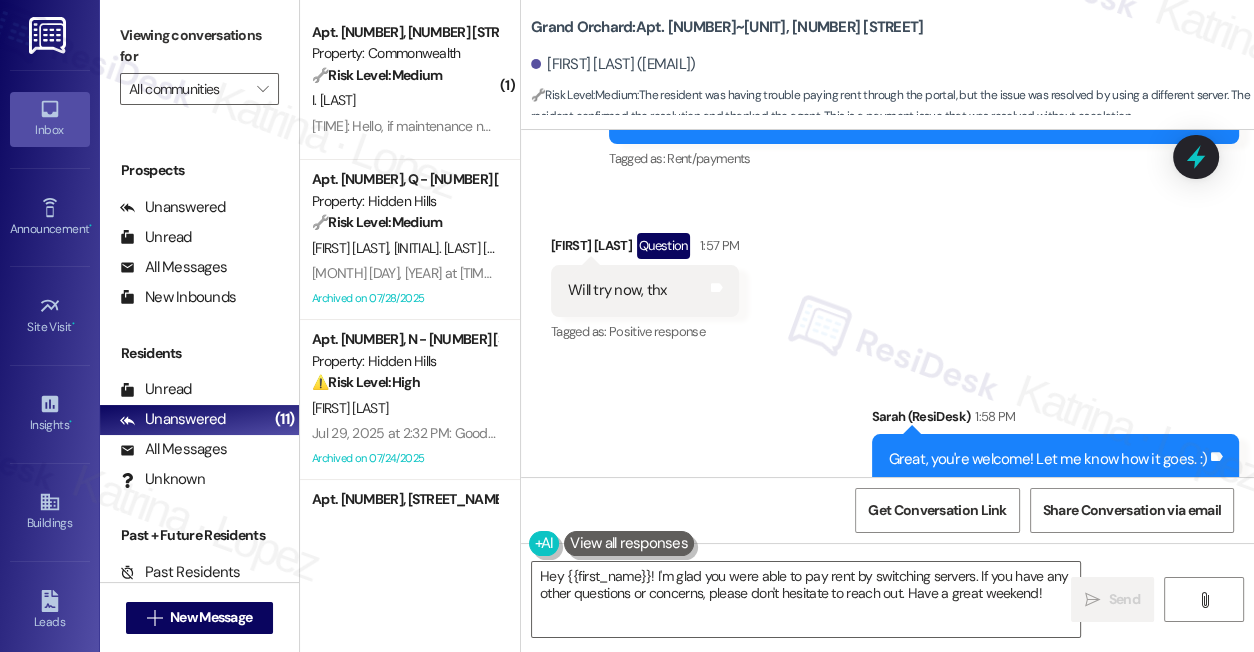 scroll, scrollTop: 19552, scrollLeft: 0, axis: vertical 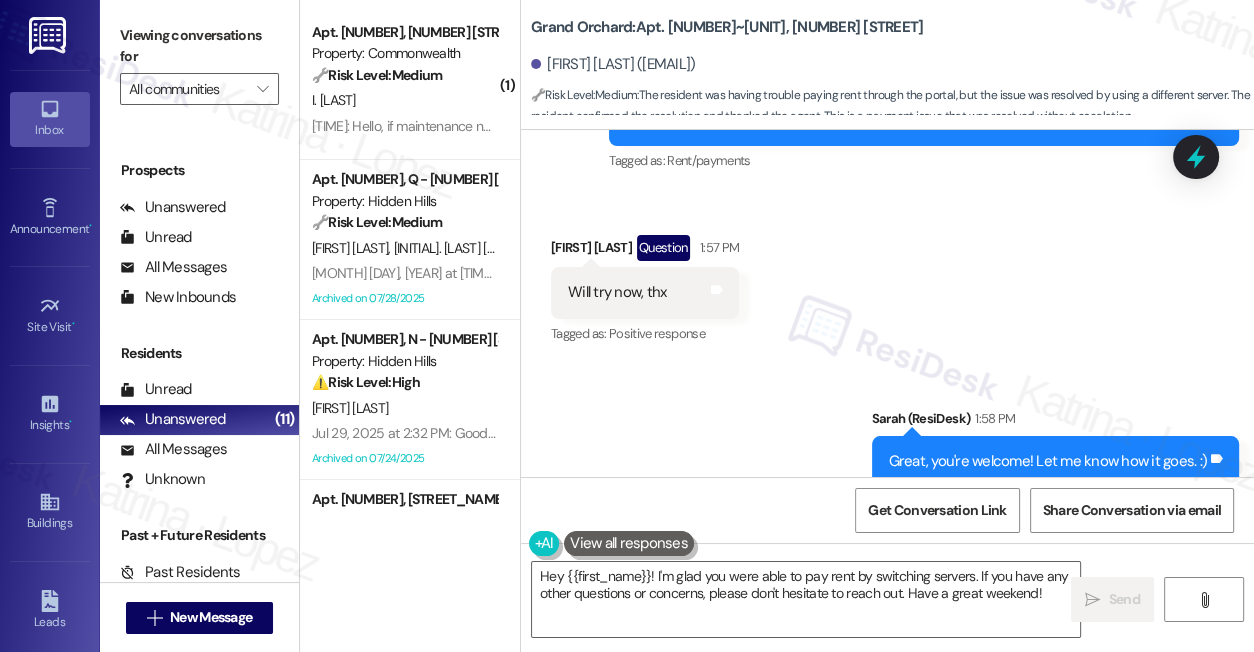 click on "Hi Carolyn, thanks for sending the screenshot! I understand you're having trouble paying rent through the Loft portal. Have you tried using a different browser or device?" at bounding box center [916, 109] 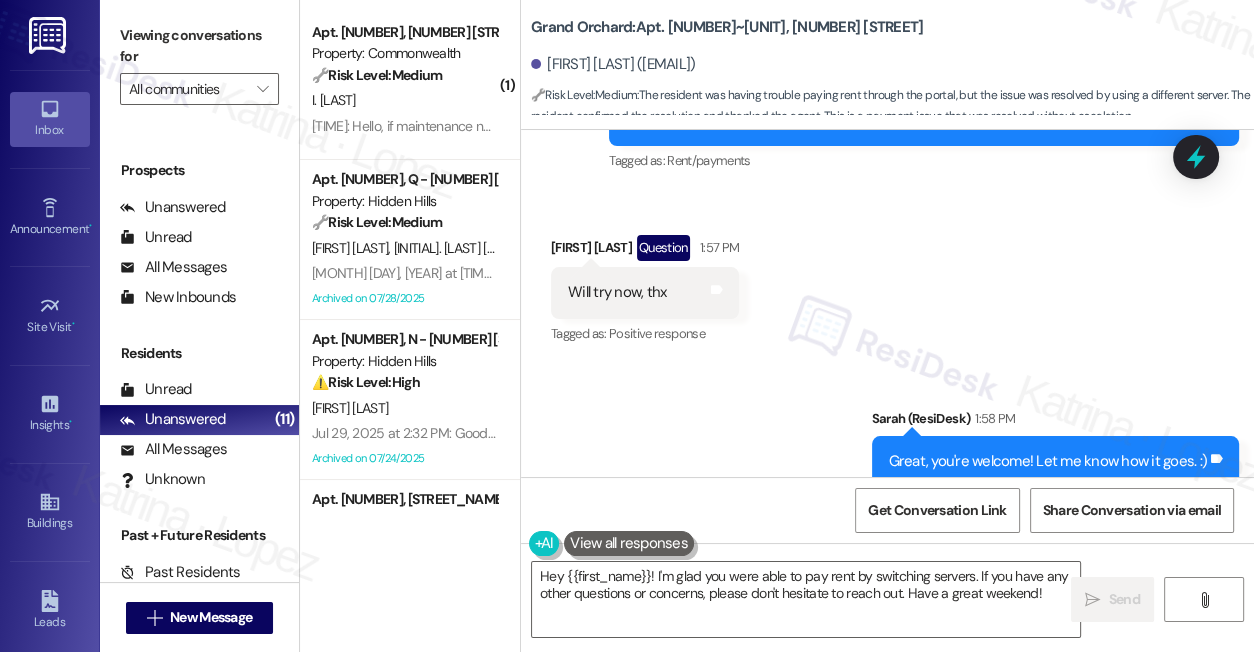 click on "Hi Carolyn, thanks for sending the screenshot! I understand you're having trouble paying rent through the Loft portal. Have you tried using a different browser or device?" at bounding box center (916, 109) 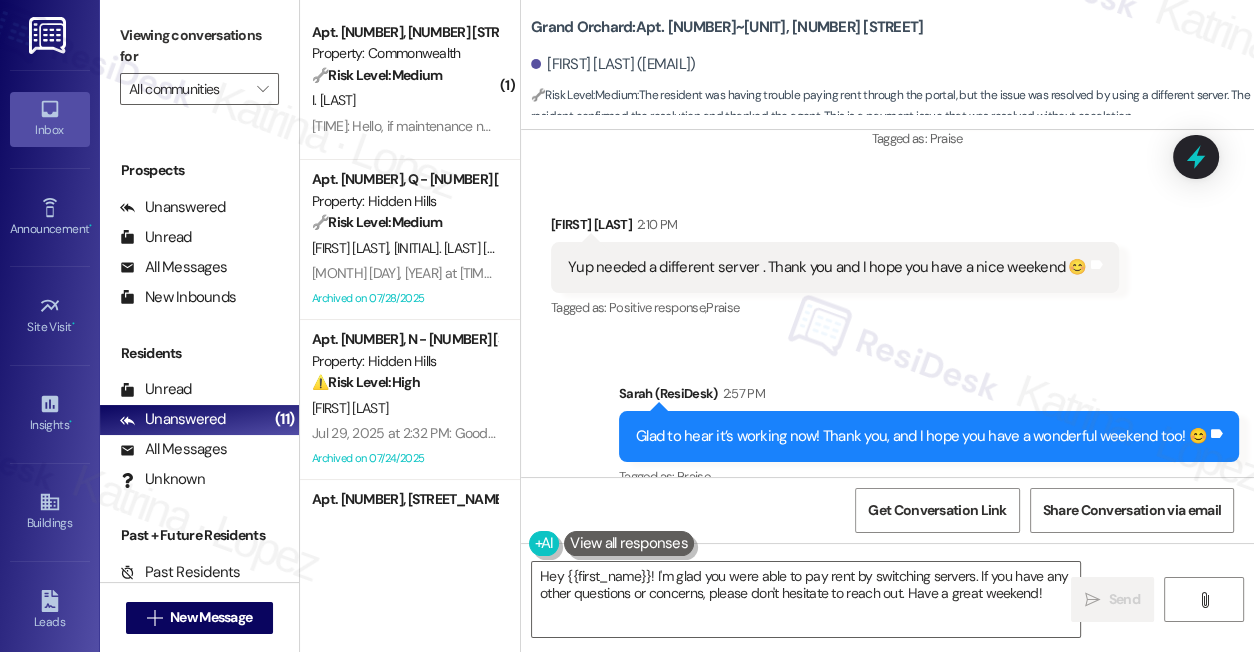 scroll, scrollTop: 20097, scrollLeft: 0, axis: vertical 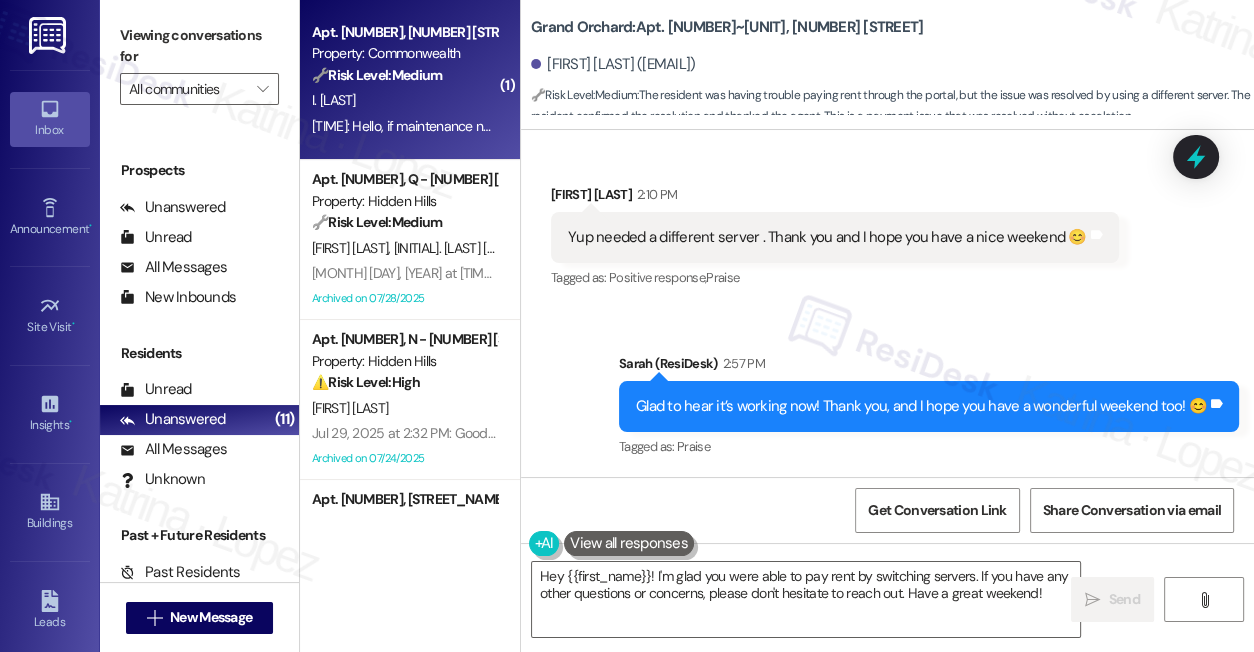click on "I. [LAST]" at bounding box center (404, 100) 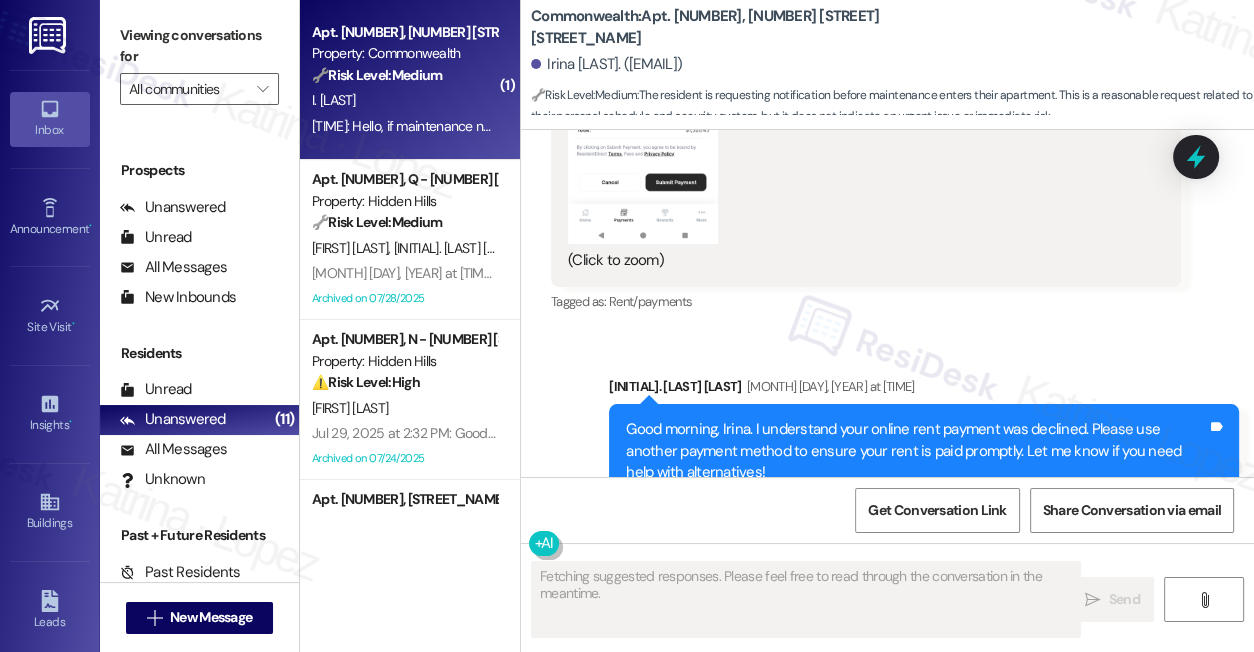 scroll, scrollTop: 14333, scrollLeft: 0, axis: vertical 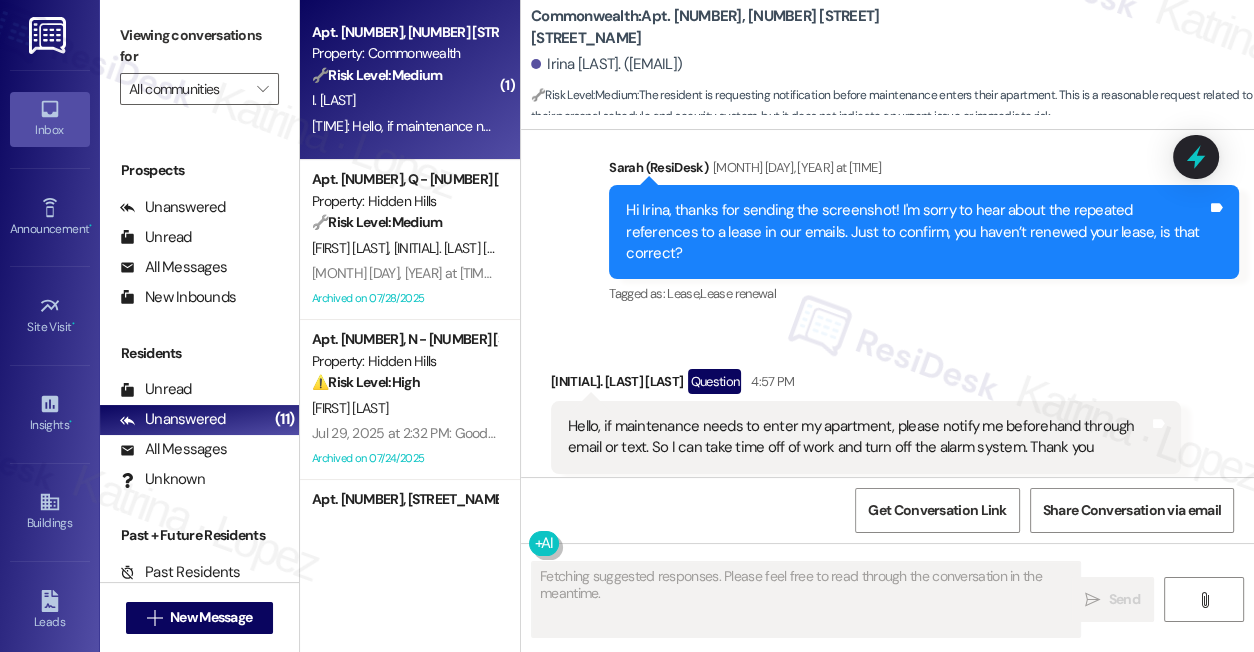 click on "Hello, if maintenance needs to enter my apartment, please notify me beforehand through email or text. So I can take time off of work and turn off the alarm system. Thank you" at bounding box center (858, 437) 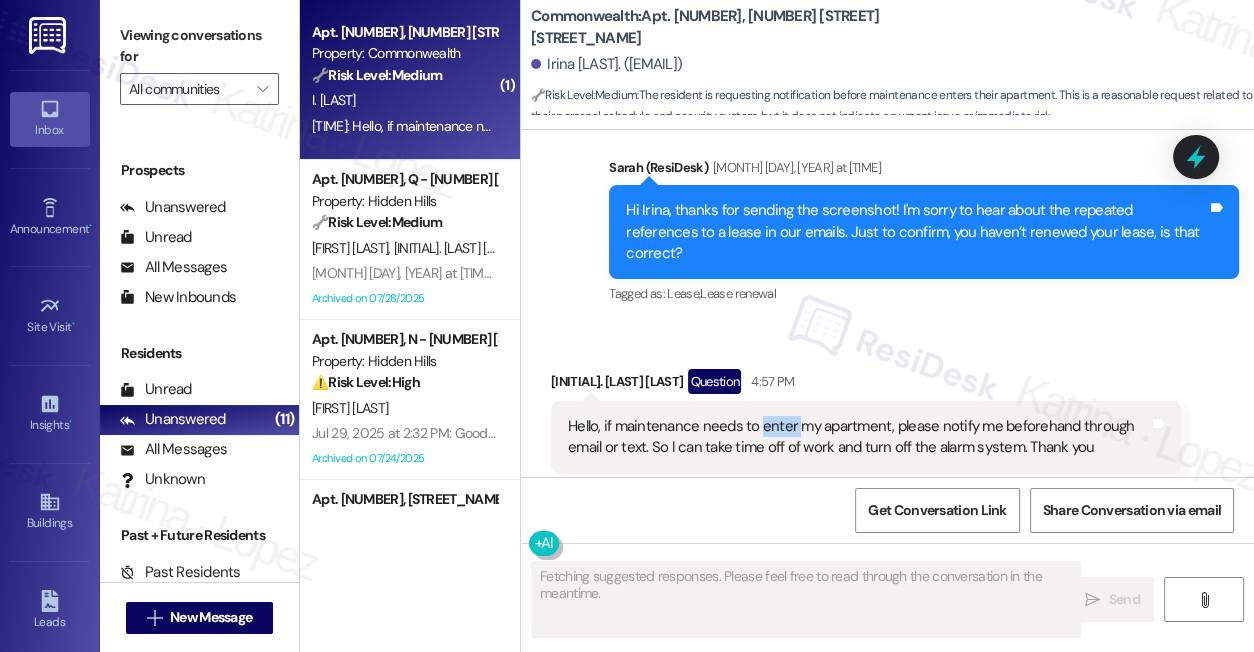click on "Hello, if maintenance needs to enter my apartment, please notify me beforehand through email or text. So I can take time off of work and turn off the alarm system. Thank you" at bounding box center (858, 437) 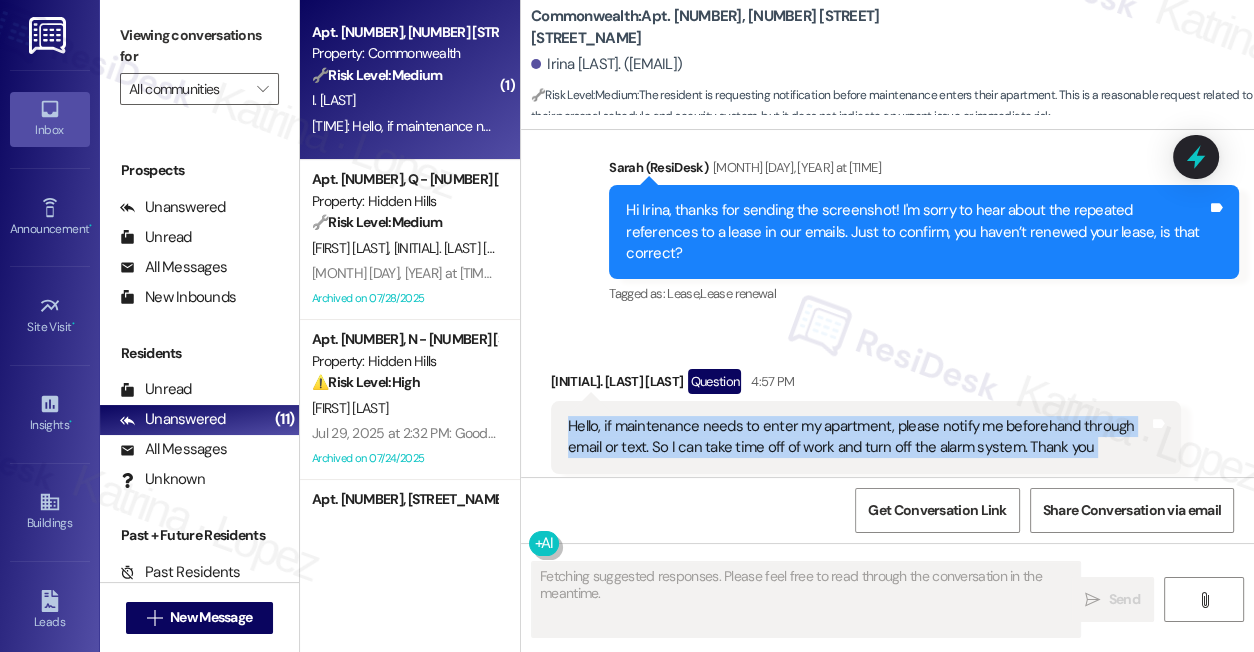 click on "Hello, if maintenance needs to enter my apartment, please notify me beforehand through email or text. So I can take time off of work and turn off the alarm system. Thank you" at bounding box center (858, 437) 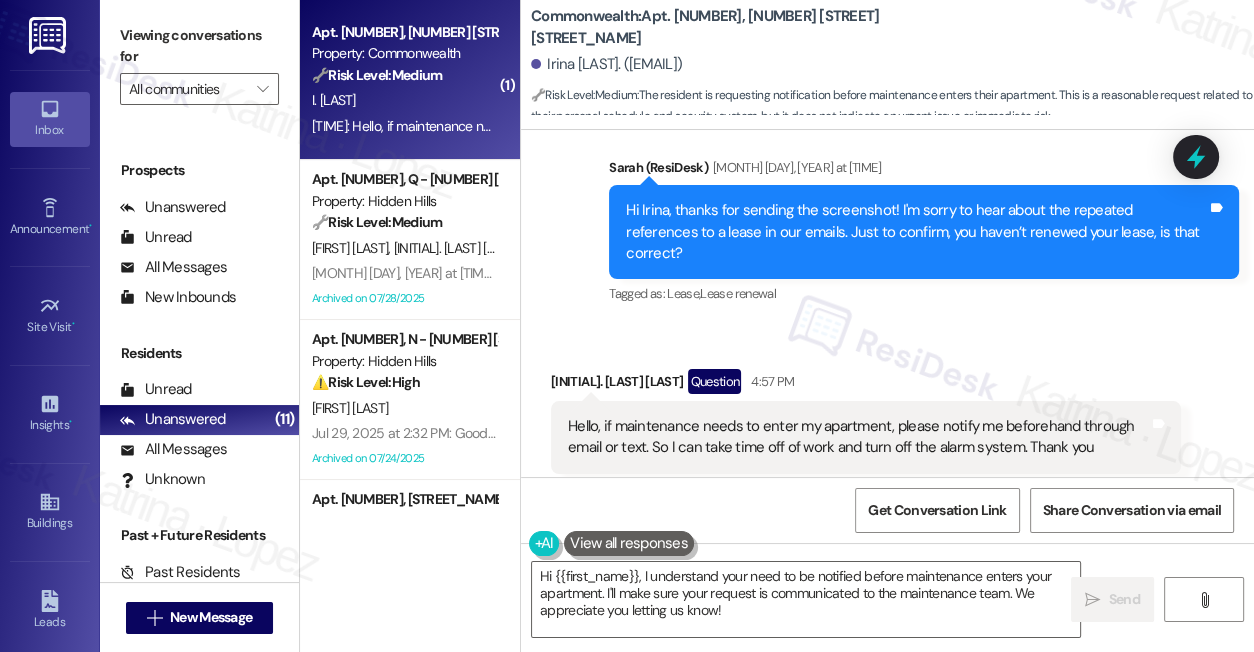 click on "Hi Irina, thanks for sending the screenshot! I'm sorry to hear about the repeated references to a lease in our emails. Just to confirm, you haven’t renewed your lease, is that correct?" at bounding box center (916, 232) 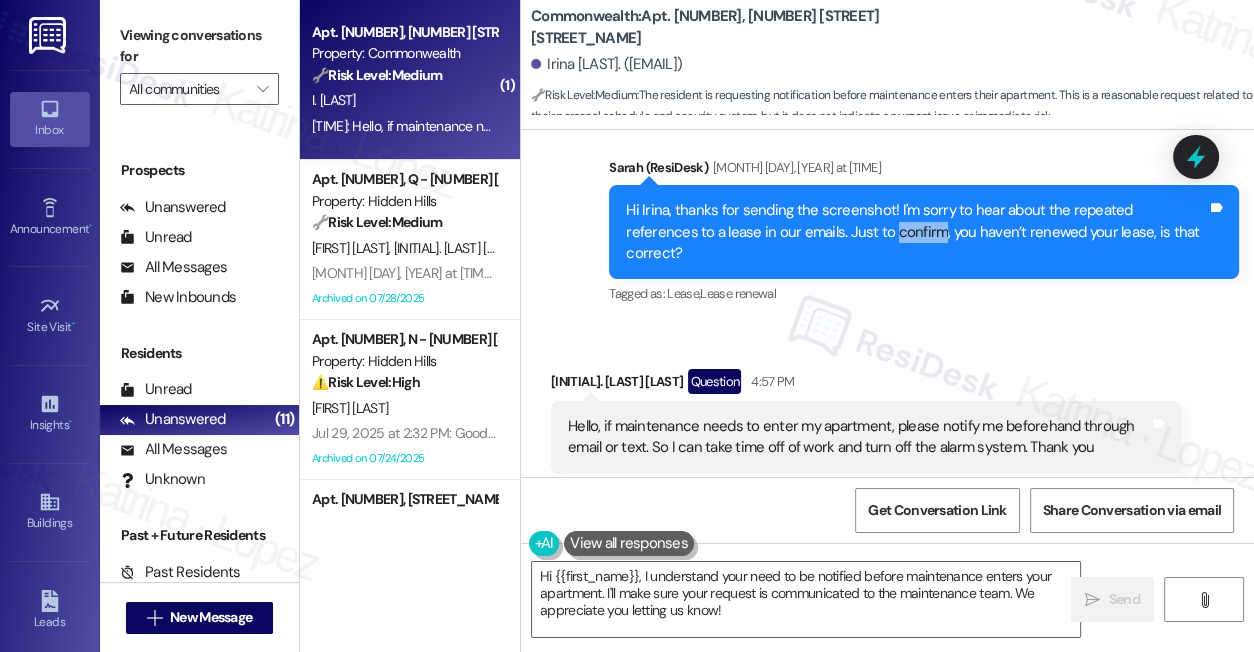 click on "Hi Irina, thanks for sending the screenshot! I'm sorry to hear about the repeated references to a lease in our emails. Just to confirm, you haven’t renewed your lease, is that correct?" at bounding box center [916, 232] 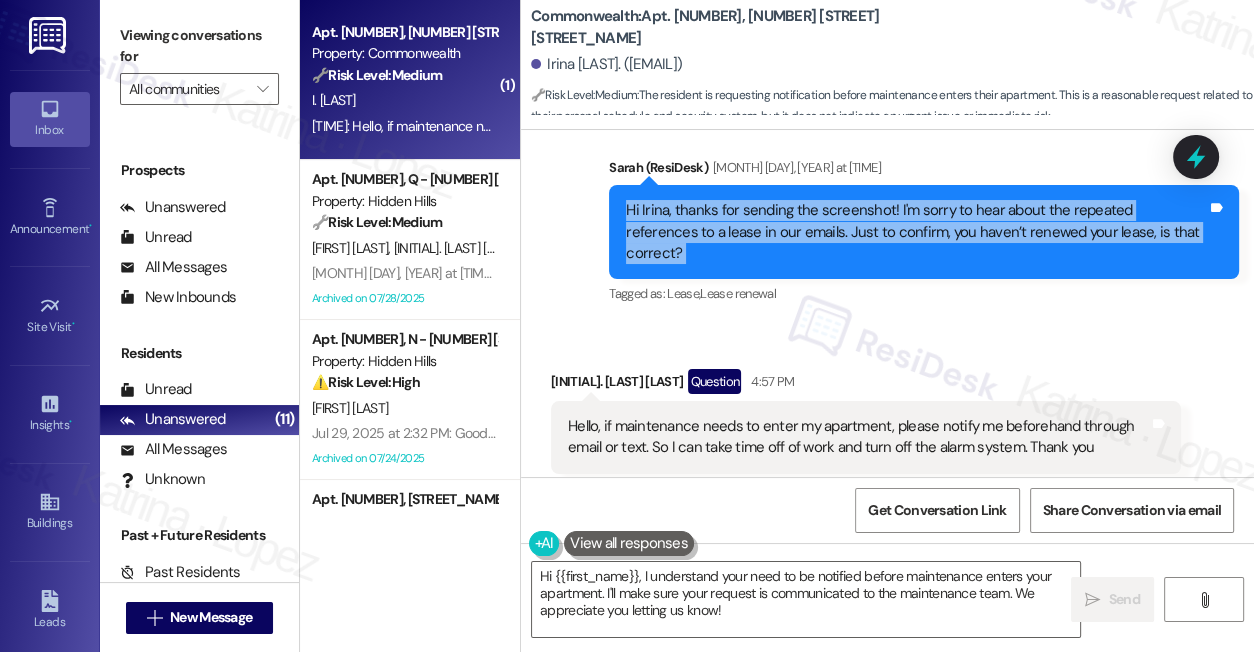 click on "Hi Irina, thanks for sending the screenshot! I'm sorry to hear about the repeated references to a lease in our emails. Just to confirm, you haven’t renewed your lease, is that correct?" at bounding box center [916, 232] 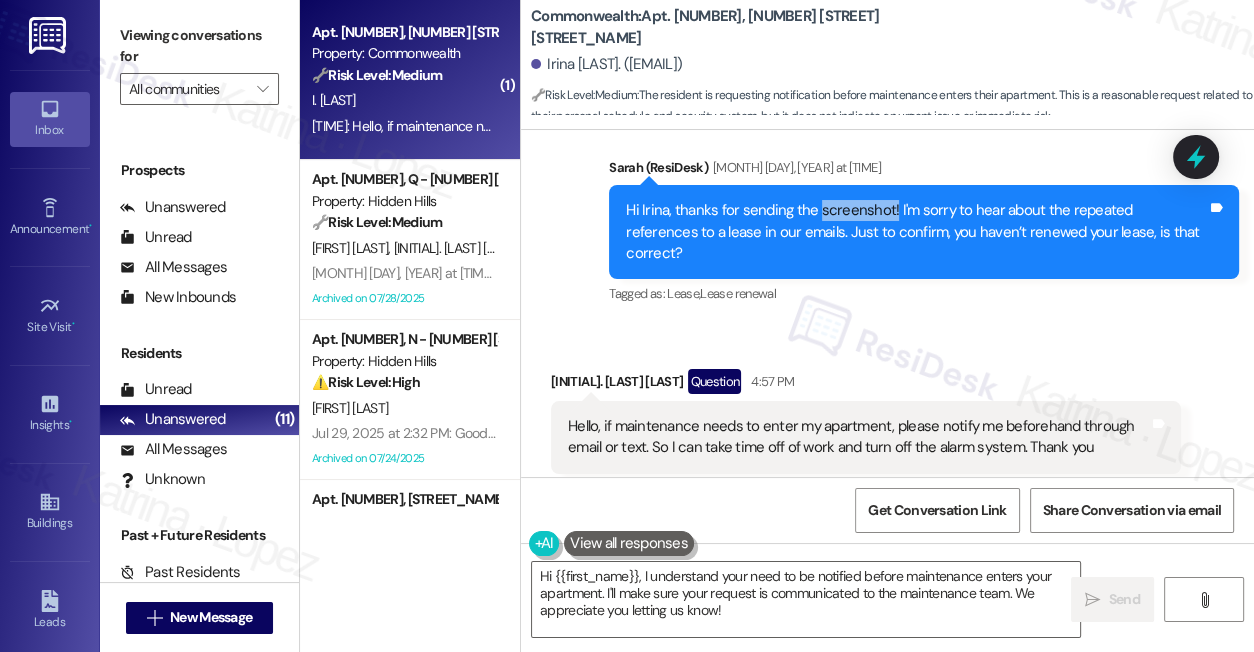 click on "Hi Irina, thanks for sending the screenshot! I'm sorry to hear about the repeated references to a lease in our emails. Just to confirm, you haven’t renewed your lease, is that correct?" at bounding box center [916, 232] 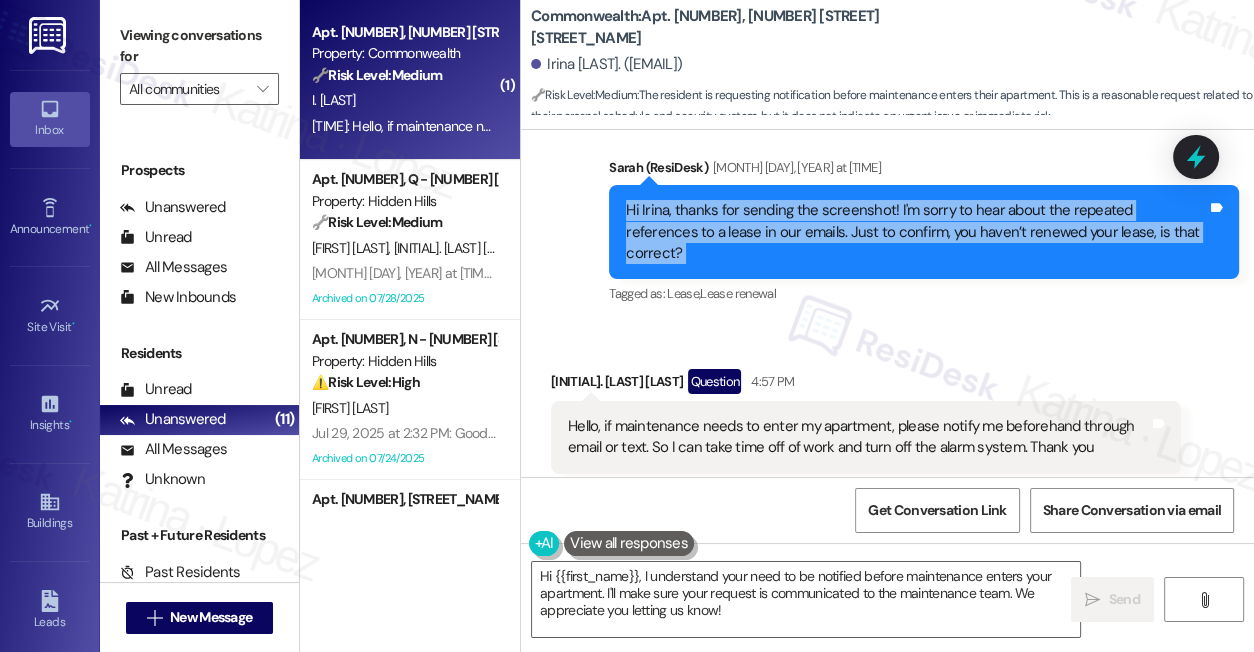 click on "Hi Irina, thanks for sending the screenshot! I'm sorry to hear about the repeated references to a lease in our emails. Just to confirm, you haven’t renewed your lease, is that correct?" at bounding box center (916, 232) 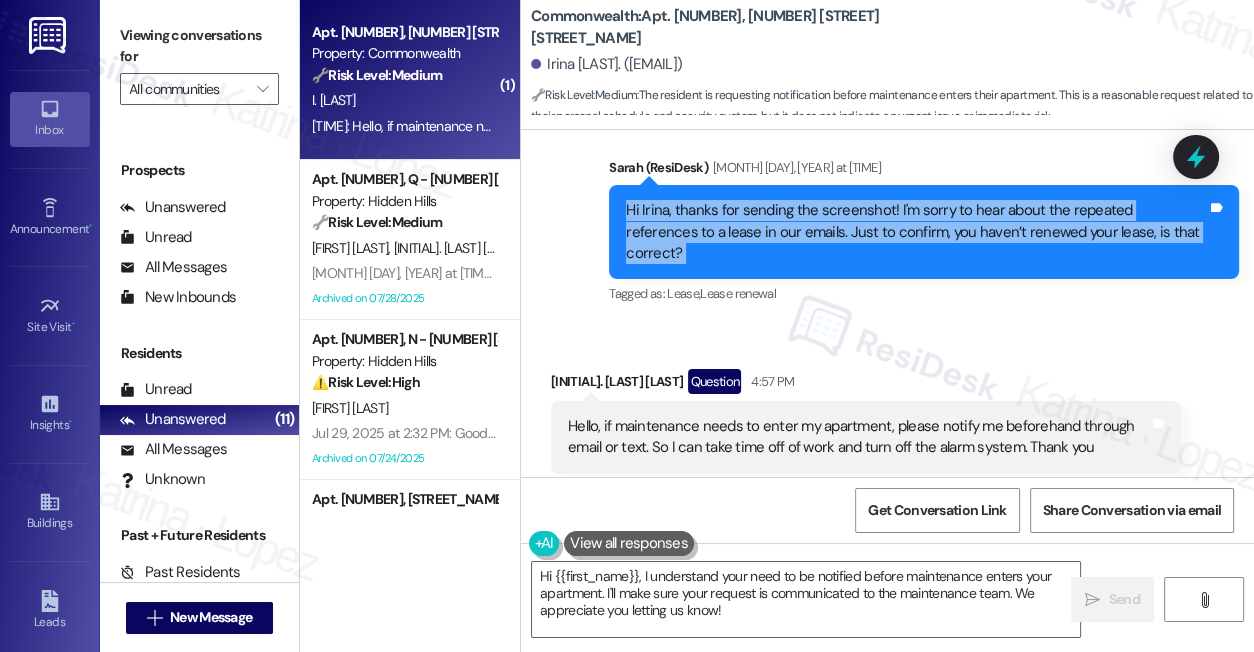 click on "Hi Irina, thanks for sending the screenshot! I'm sorry to hear about the repeated references to a lease in our emails. Just to confirm, you haven’t renewed your lease, is that correct?" at bounding box center (916, 232) 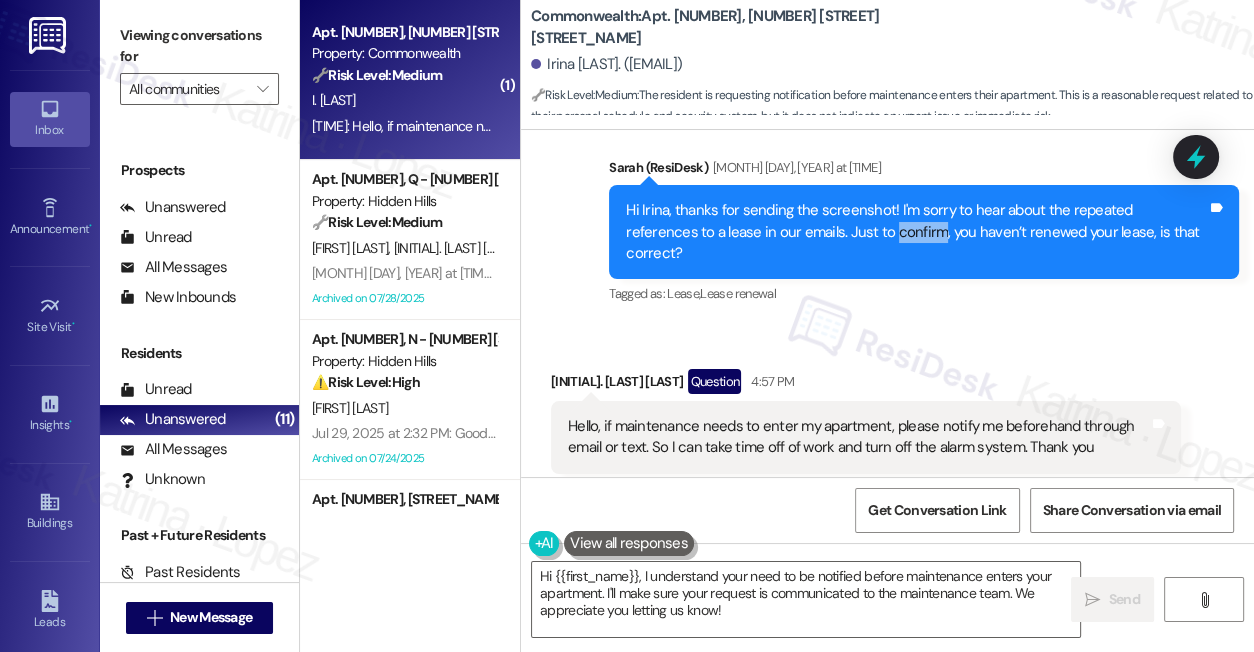 click on "Hi Irina, thanks for sending the screenshot! I'm sorry to hear about the repeated references to a lease in our emails. Just to confirm, you haven’t renewed your lease, is that correct?" at bounding box center (916, 232) 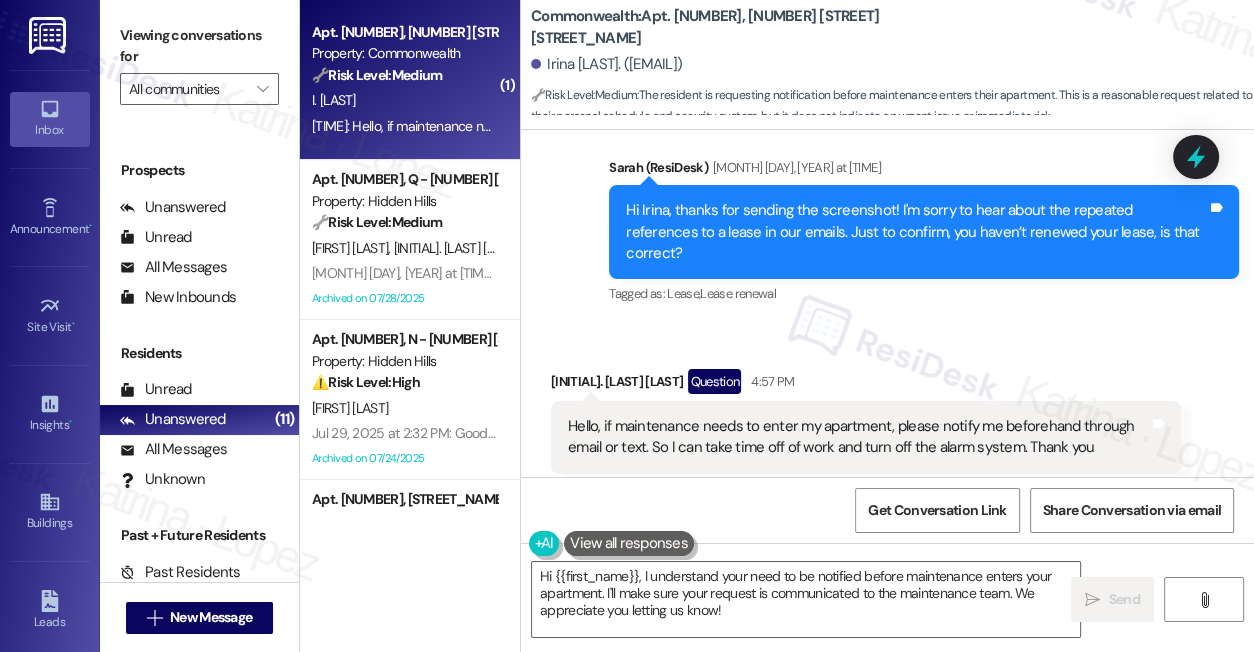 click on "Hello, if maintenance needs to enter my apartment, please notify me beforehand through email or text. So I can take time off of work and turn off the alarm system. Thank you" at bounding box center (858, 437) 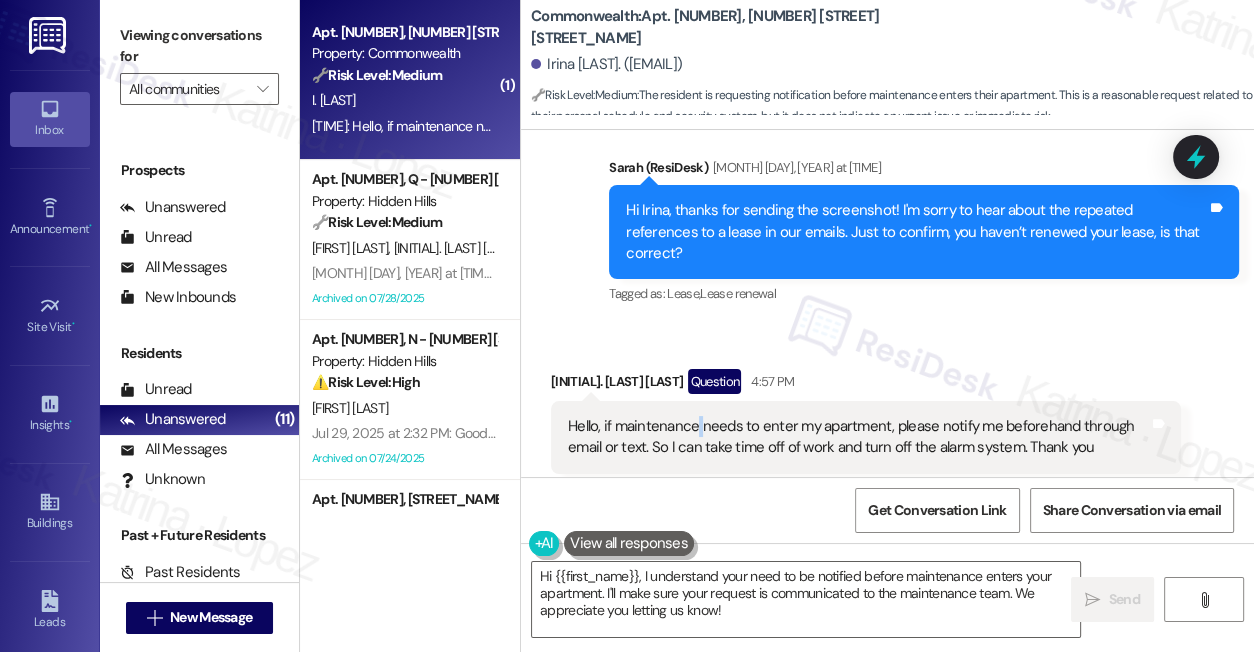 click on "Hello, if maintenance needs to enter my apartment, please notify me beforehand through email or text. So I can take time off of work and turn off the alarm system. Thank you" at bounding box center (858, 437) 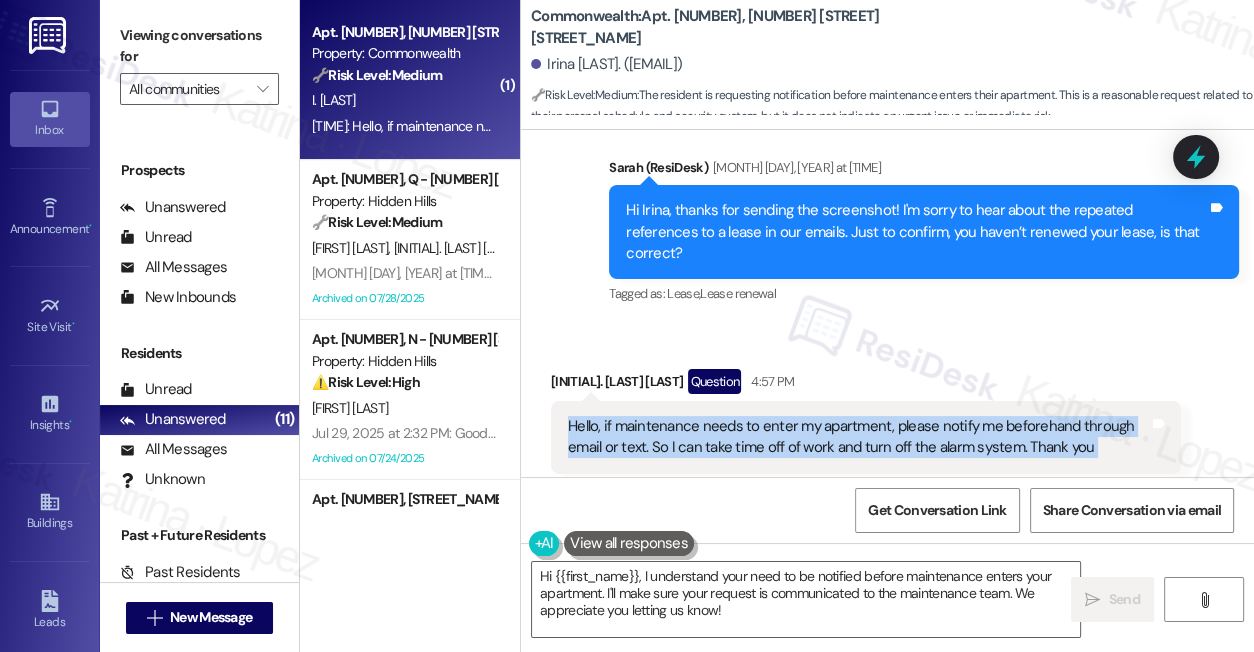 click on "Hello, if maintenance needs to enter my apartment, please notify me beforehand through email or text. So I can take time off of work and turn off the alarm system. Thank you" at bounding box center [858, 437] 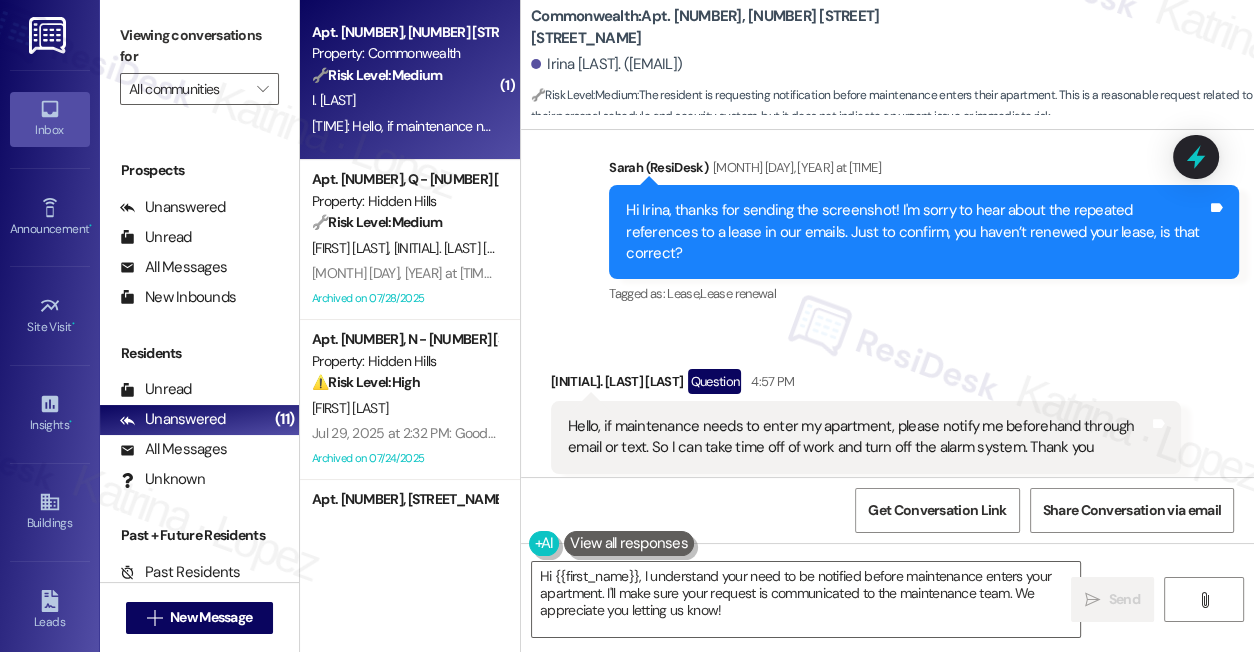 click on "Received via SMS [FIRST] [LAST] [TIME] Hello, if maintenance needs to enter my apartment, please notify me beforehand through email or text. So I can take time off of work and turn off the alarm system. Thank you Tags and notes Tagged as:   Maintenance ,  Click to highlight conversations about Maintenance Apartment entry Click to highlight conversations about Apartment entry" at bounding box center (887, 421) 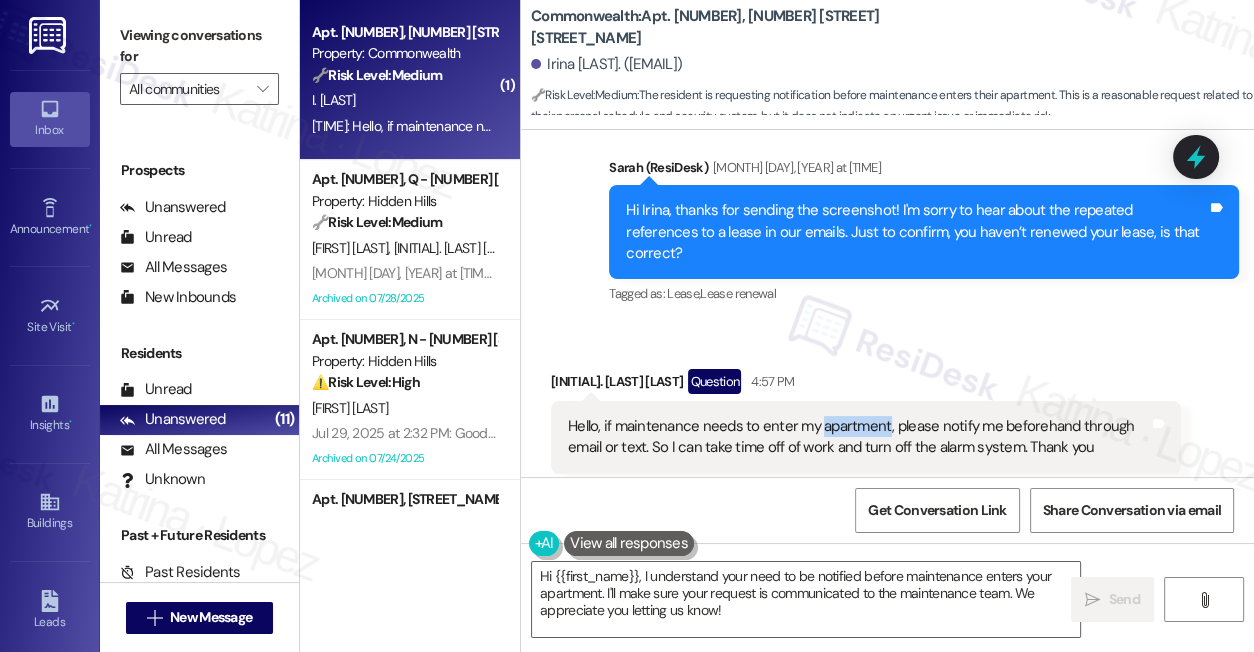 click on "Hello, if maintenance needs to enter my apartment, please notify me beforehand through email or text. So I can take time off of work and turn off the alarm system. Thank you" at bounding box center [858, 437] 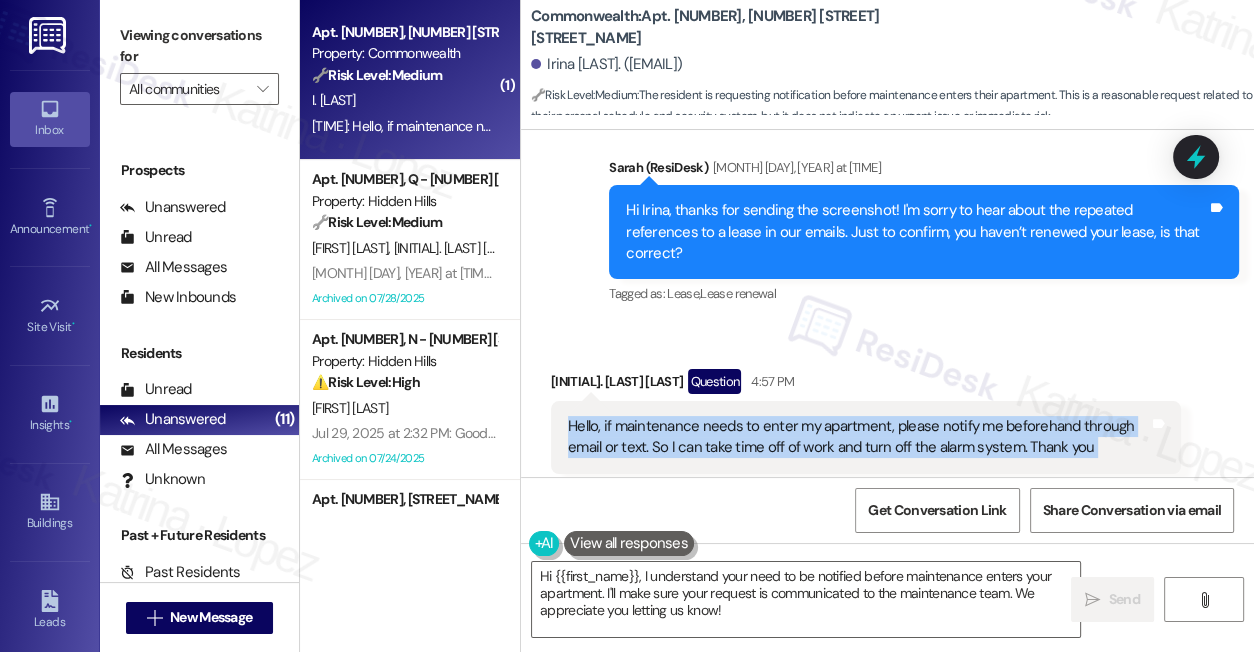 click on "Hello, if maintenance needs to enter my apartment, please notify me beforehand through email or text. So I can take time off of work and turn off the alarm system. Thank you" at bounding box center [858, 437] 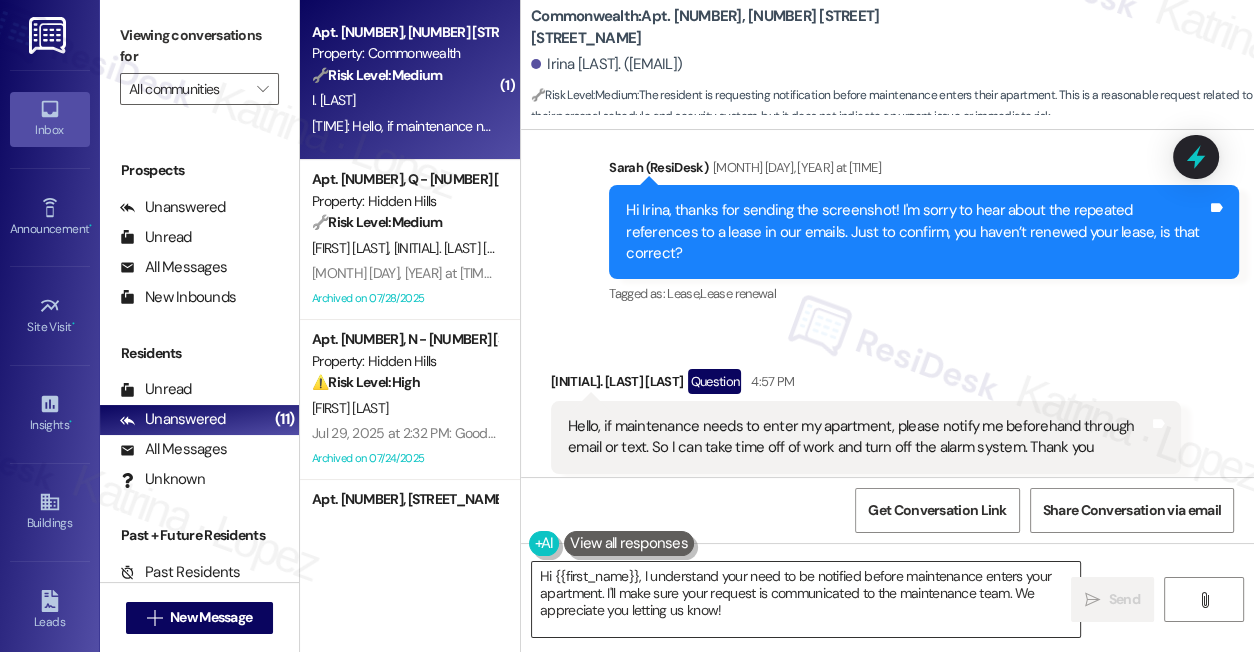 click on "Hi {{first_name}}, I understand your need to be notified before maintenance enters your apartment. I'll make sure your request is communicated to the maintenance team. We appreciate you letting us know!" at bounding box center [806, 599] 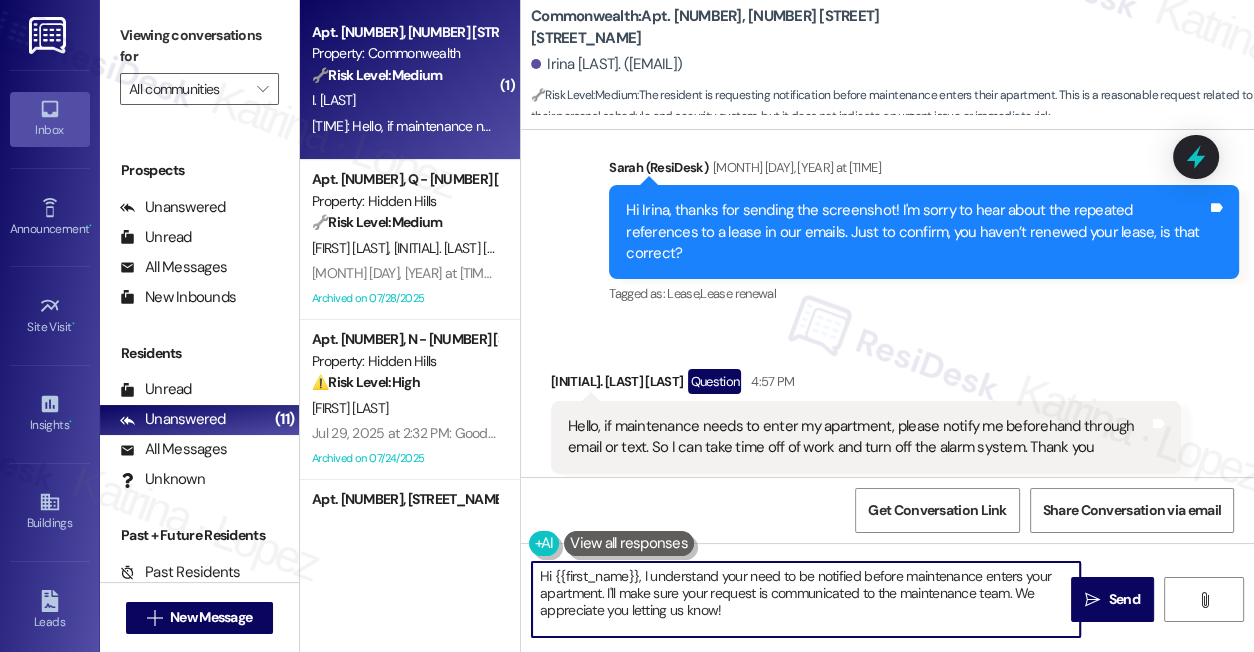 click on "Hi {{first_name}}, I understand your need to be notified before maintenance enters your apartment. I'll make sure your request is communicated to the maintenance team. We appreciate you letting us know!" at bounding box center [806, 599] 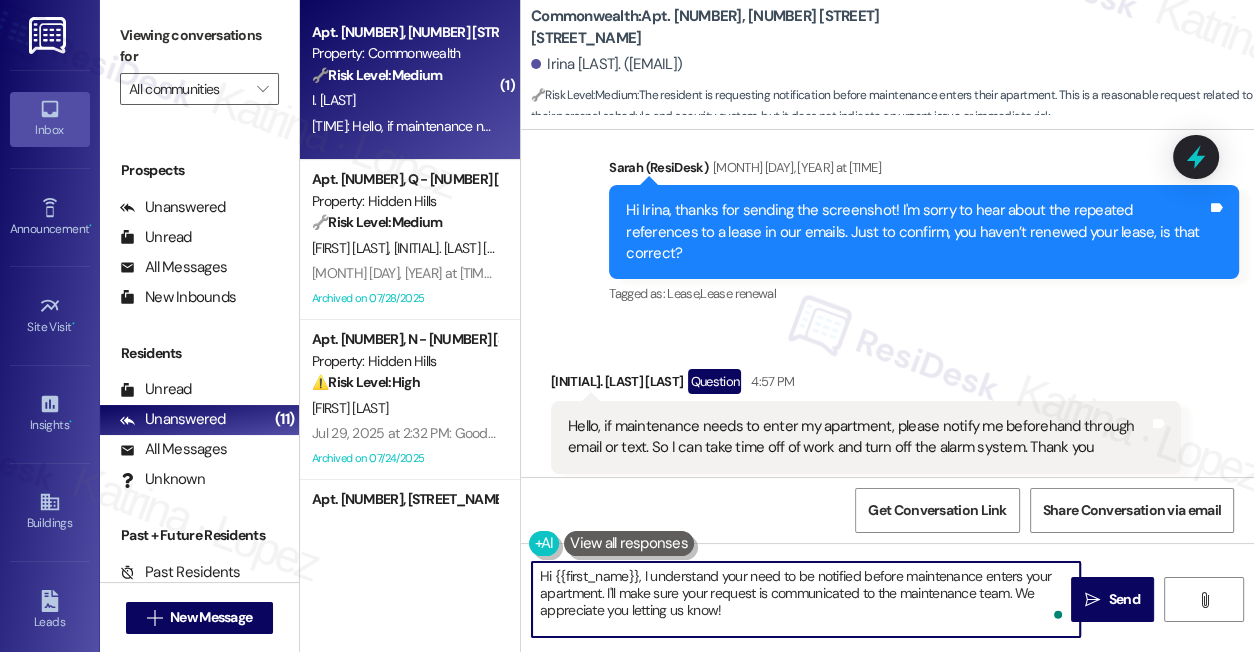 click on "Hi {{first_name}}, I understand your need to be notified before maintenance enters your apartment. I'll make sure your request is communicated to the maintenance team. We appreciate you letting us know!" at bounding box center (806, 599) 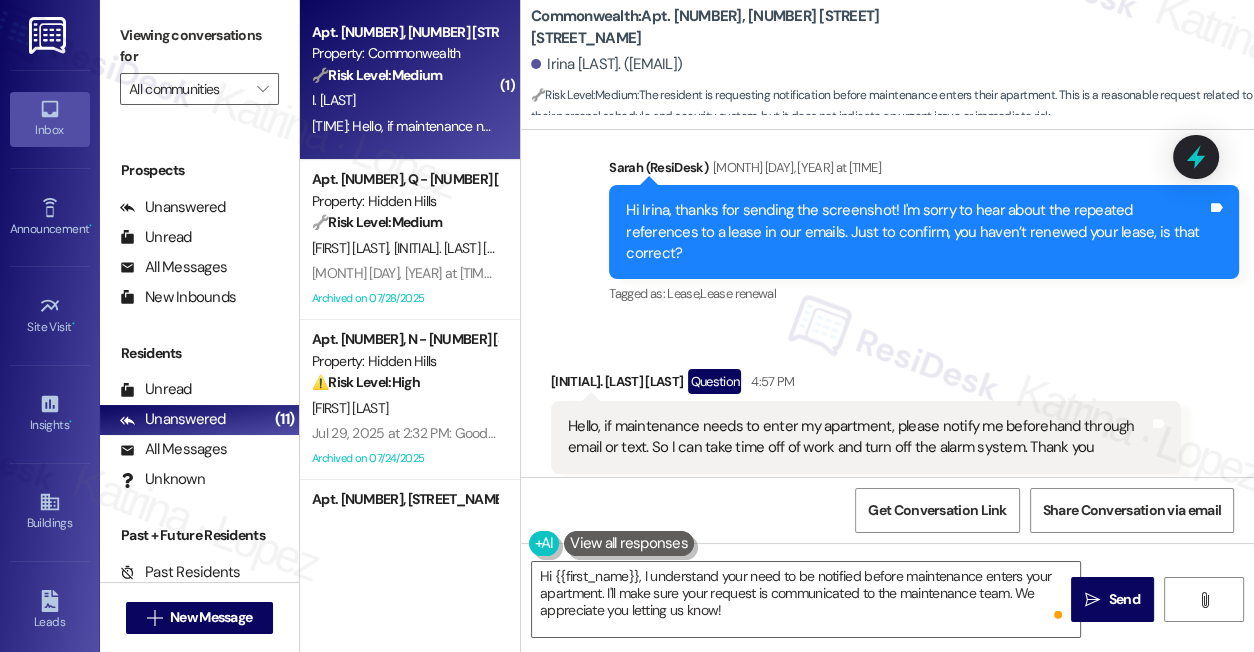 click on "Hello, if maintenance needs to enter my apartment, please notify me beforehand through email or text. So I can take time off of work and turn off the alarm system. Thank you" at bounding box center (858, 437) 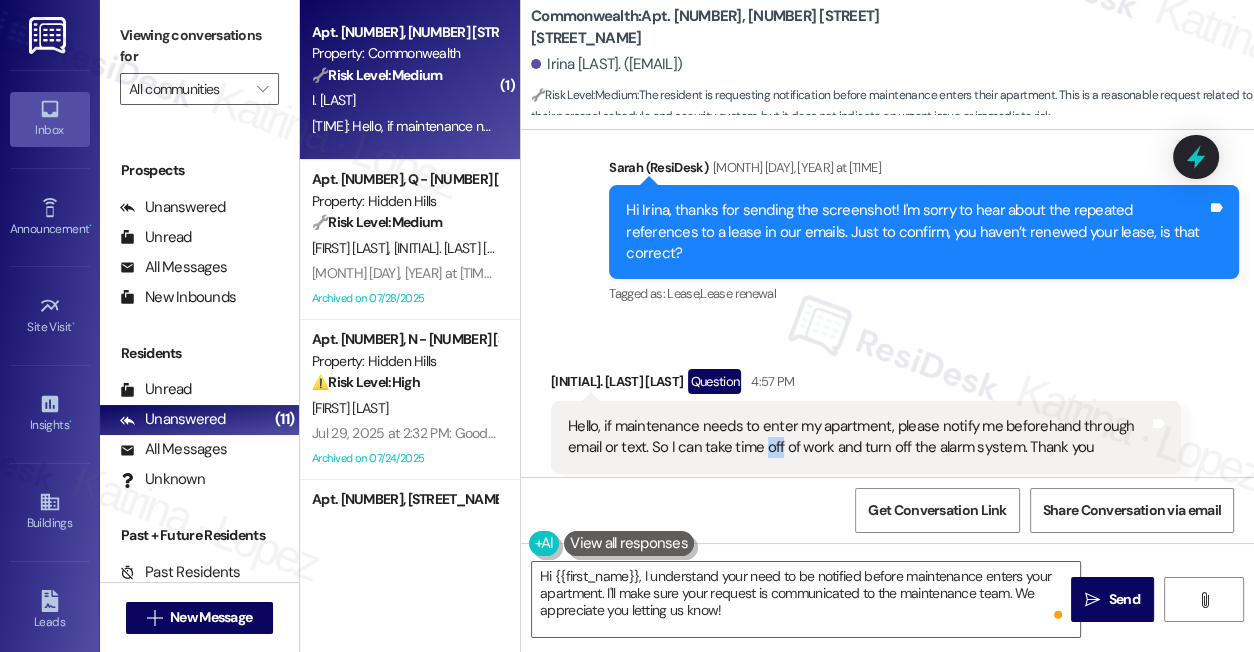 click on "Hello, if maintenance needs to enter my apartment, please notify me beforehand through email or text. So I can take time off of work and turn off the alarm system. Thank you" at bounding box center (858, 437) 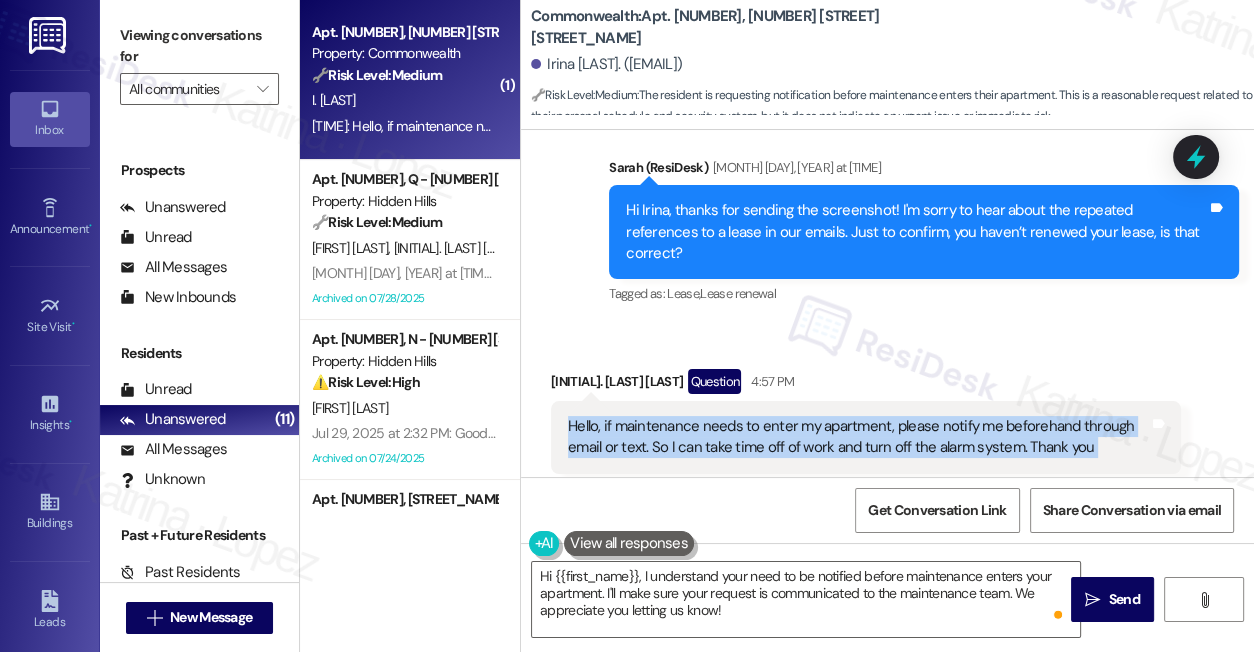 click on "Hello, if maintenance needs to enter my apartment, please notify me beforehand through email or text. So I can take time off of work and turn off the alarm system. Thank you" at bounding box center (858, 437) 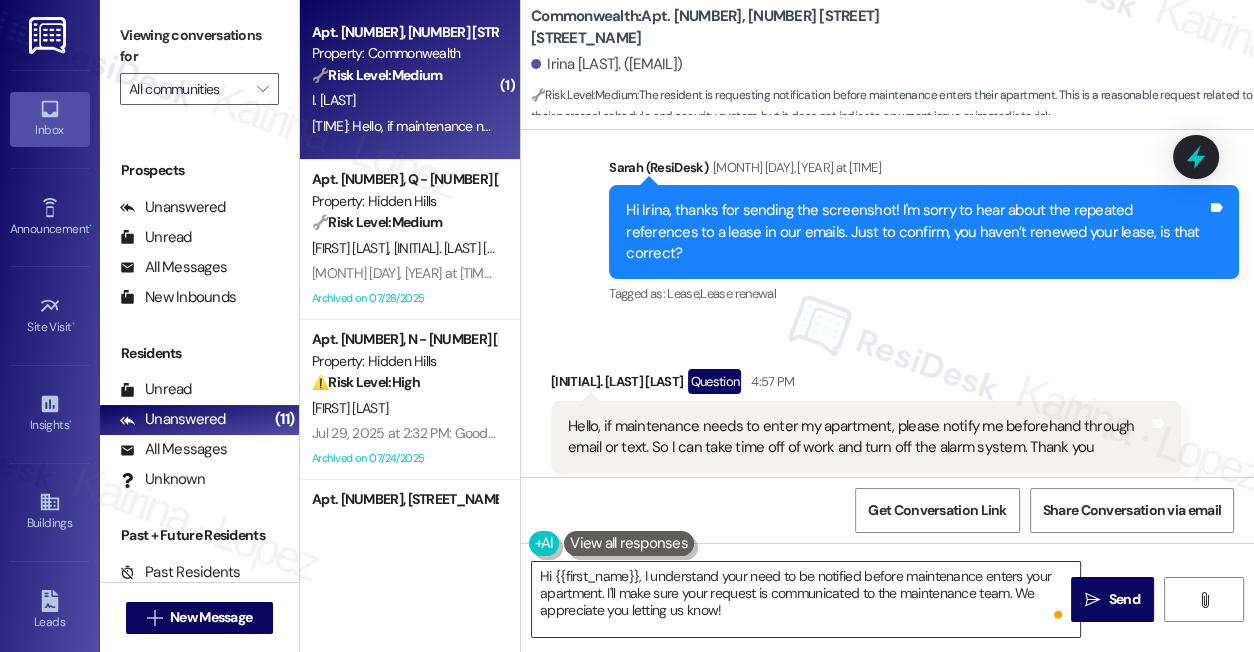 click on "Hi {{first_name}}, I understand your need to be notified before maintenance enters your apartment. I'll make sure your request is communicated to the maintenance team. We appreciate you letting us know!" at bounding box center (806, 599) 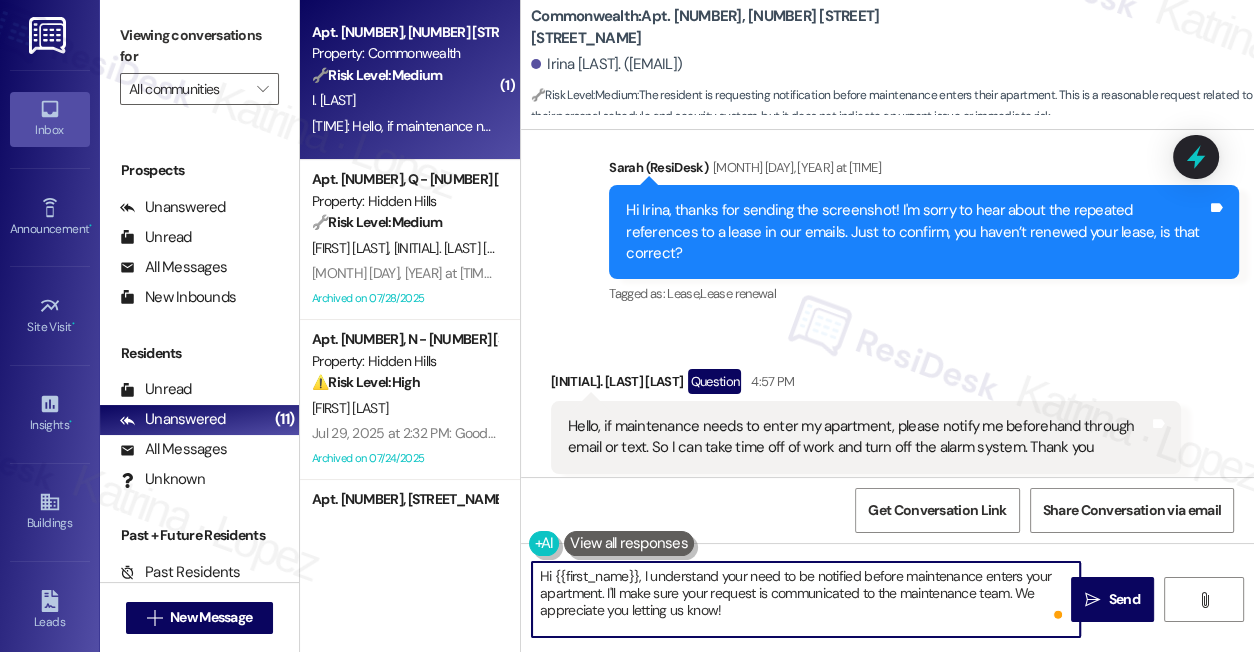 click on "Hi {{first_name}}, I understand your need to be notified before maintenance enters your apartment. I'll make sure your request is communicated to the maintenance team. We appreciate you letting us know!" at bounding box center (806, 599) 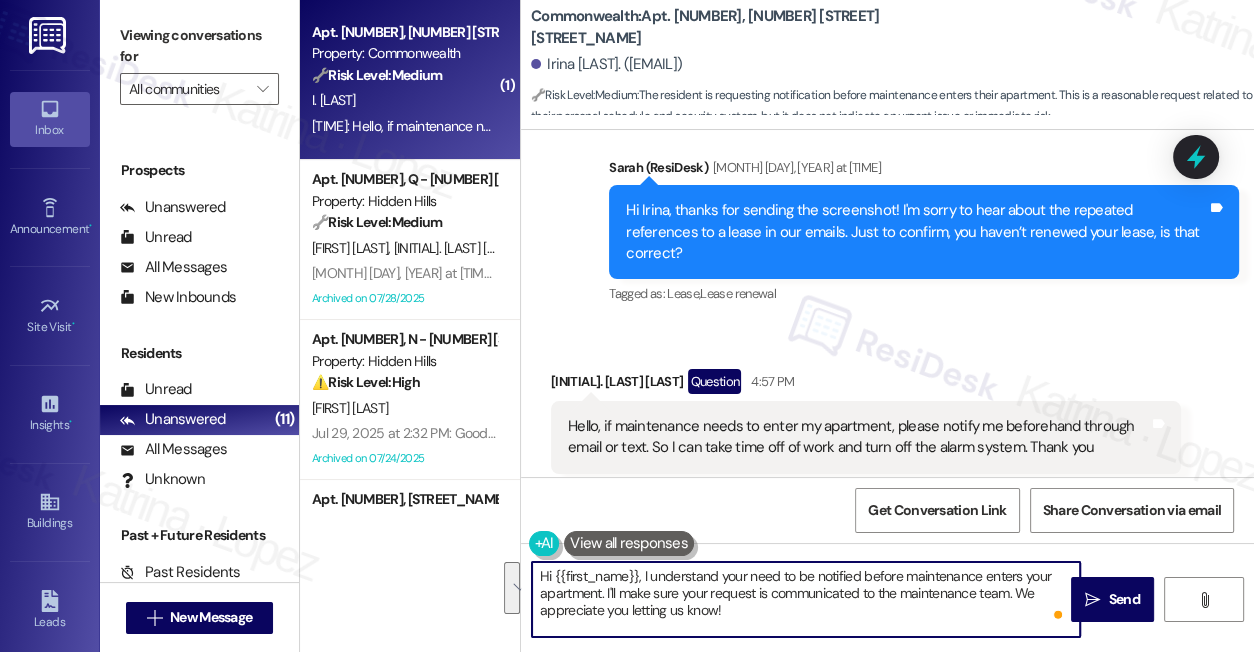 click on "Hi {{first_name}}, I understand your need to be notified before maintenance enters your apartment. I'll make sure your request is communicated to the maintenance team. We appreciate you letting us know!" at bounding box center [806, 599] 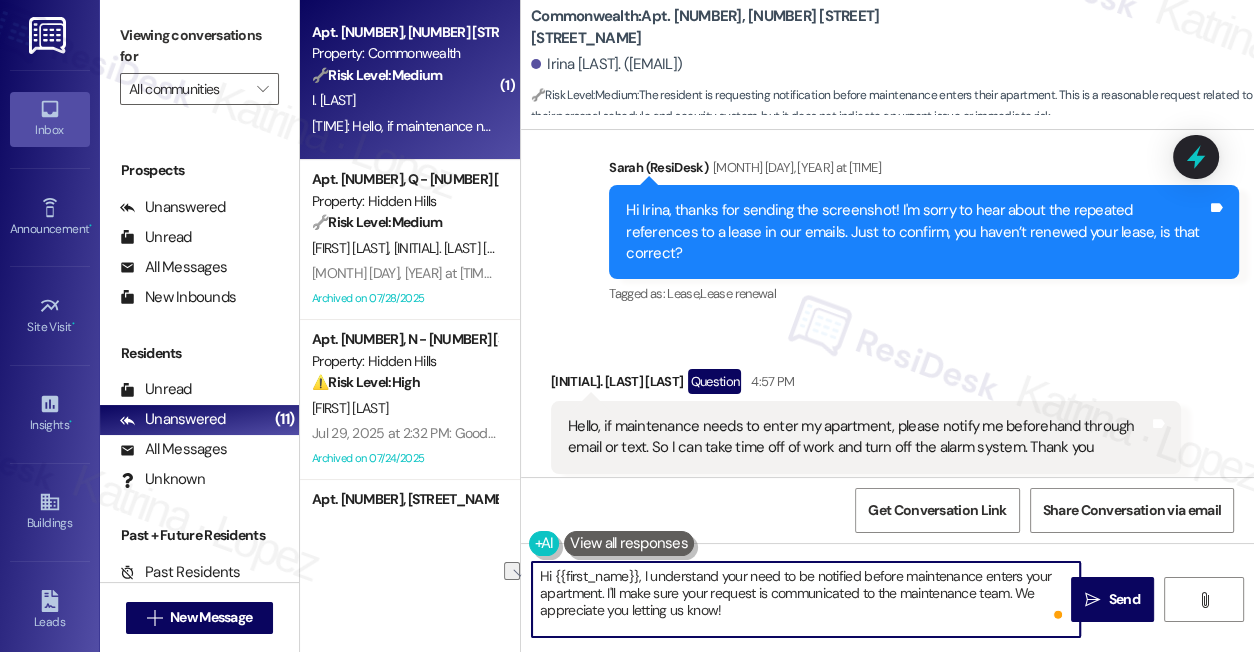drag, startPoint x: 618, startPoint y: 592, endPoint x: 1010, endPoint y: 592, distance: 392 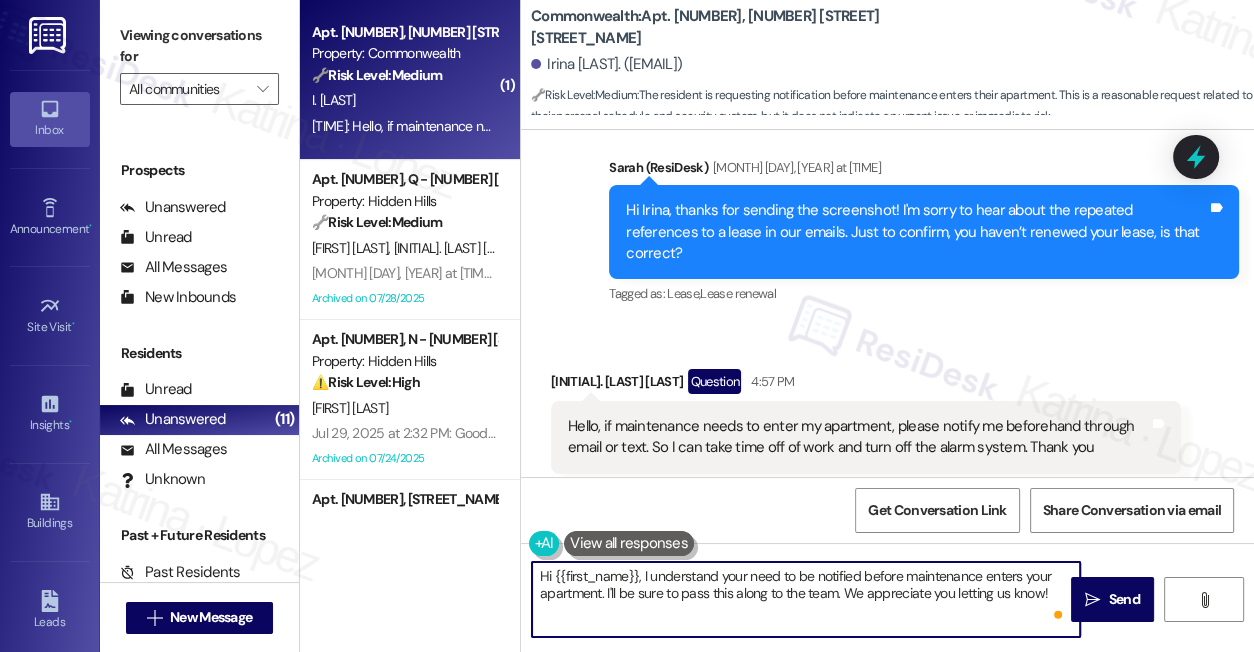 type on "Hi {{first_name}}, I understand your need to be notified before maintenance enters your apartment. I'll be sure to pass this along to the team. We appreciate you letting us know!" 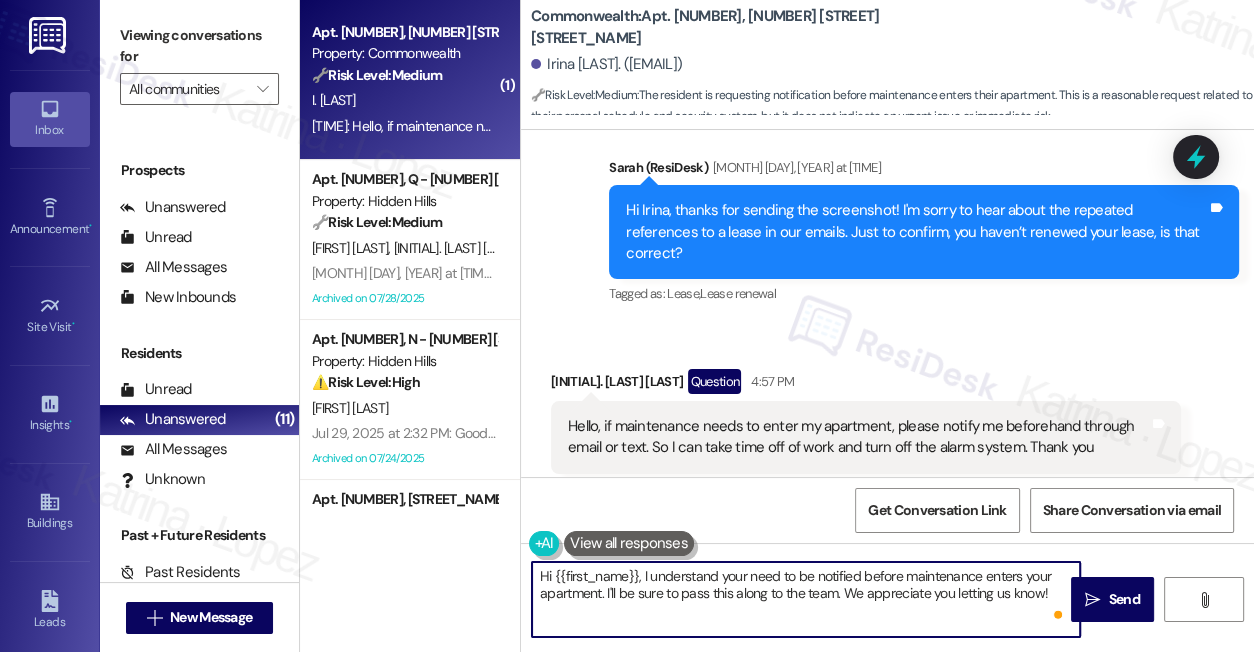 click on "Hi {{first_name}}, I understand your need to be notified before maintenance enters your apartment. I'll be sure to pass this along to the team. We appreciate you letting us know!" at bounding box center (806, 599) 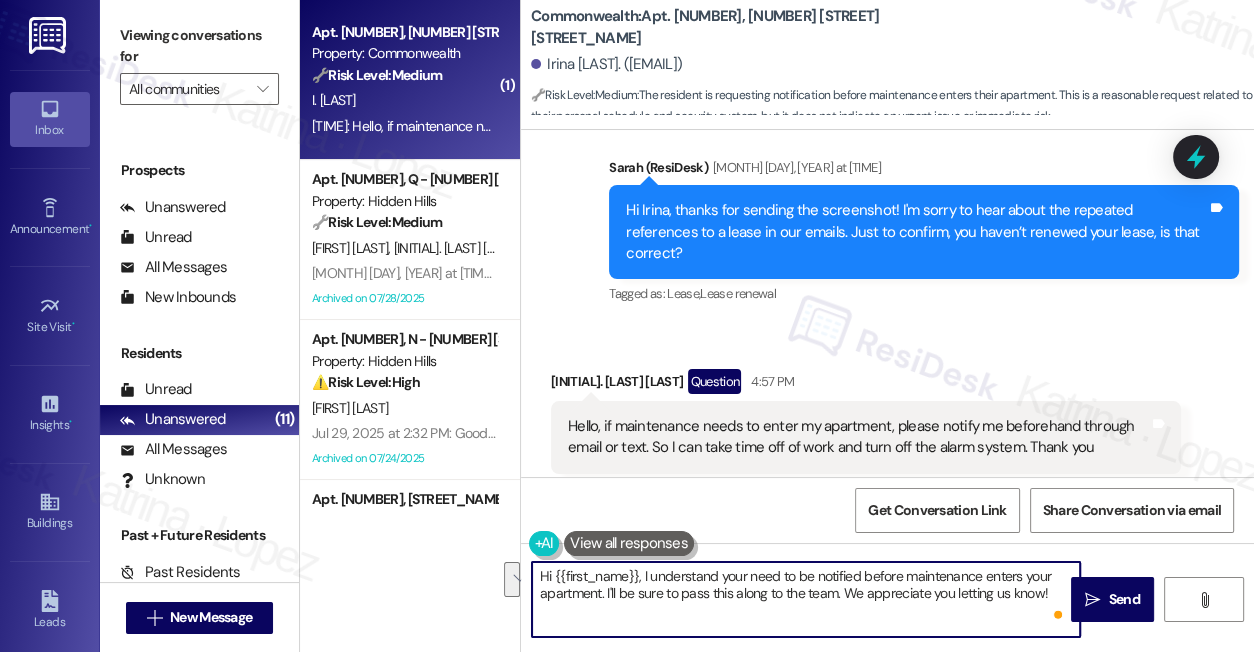 click on "Hello, if maintenance needs to enter my apartment, please notify me beforehand through email or text. So I can take time off of work and turn off the alarm system. Thank you Tags and notes" at bounding box center (866, 437) 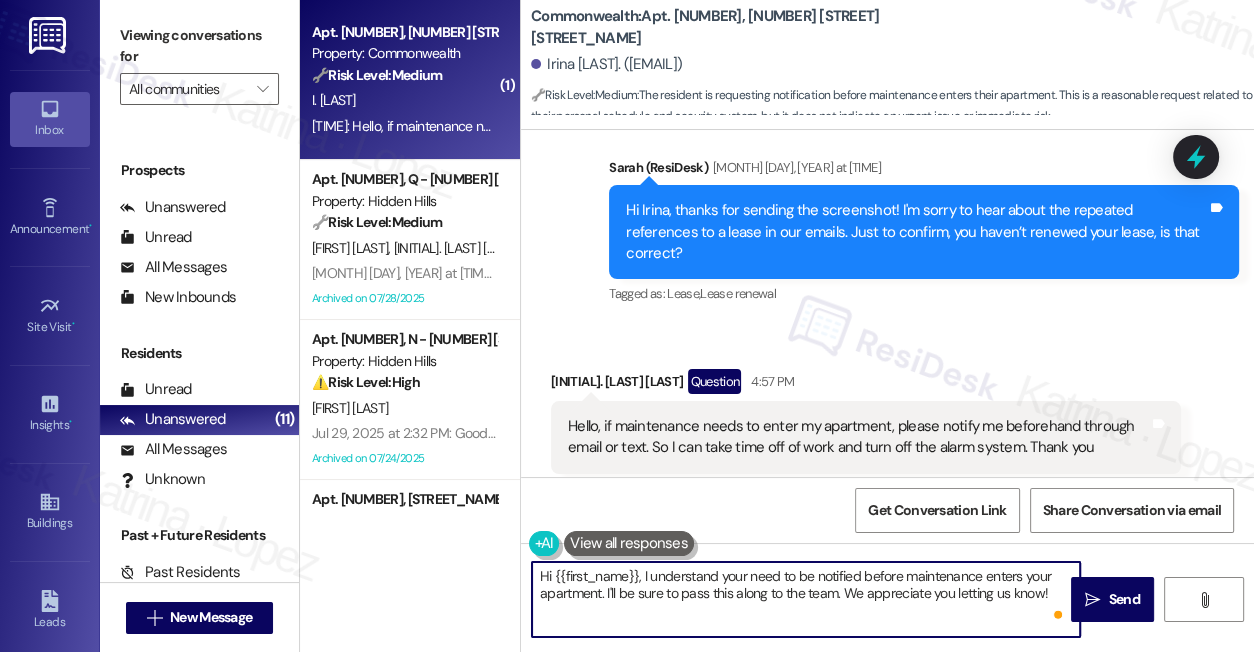 click on "Hi {{first_name}}, I understand your need to be notified before maintenance enters your apartment. I'll be sure to pass this along to the team. We appreciate you letting us know!" at bounding box center (806, 599) 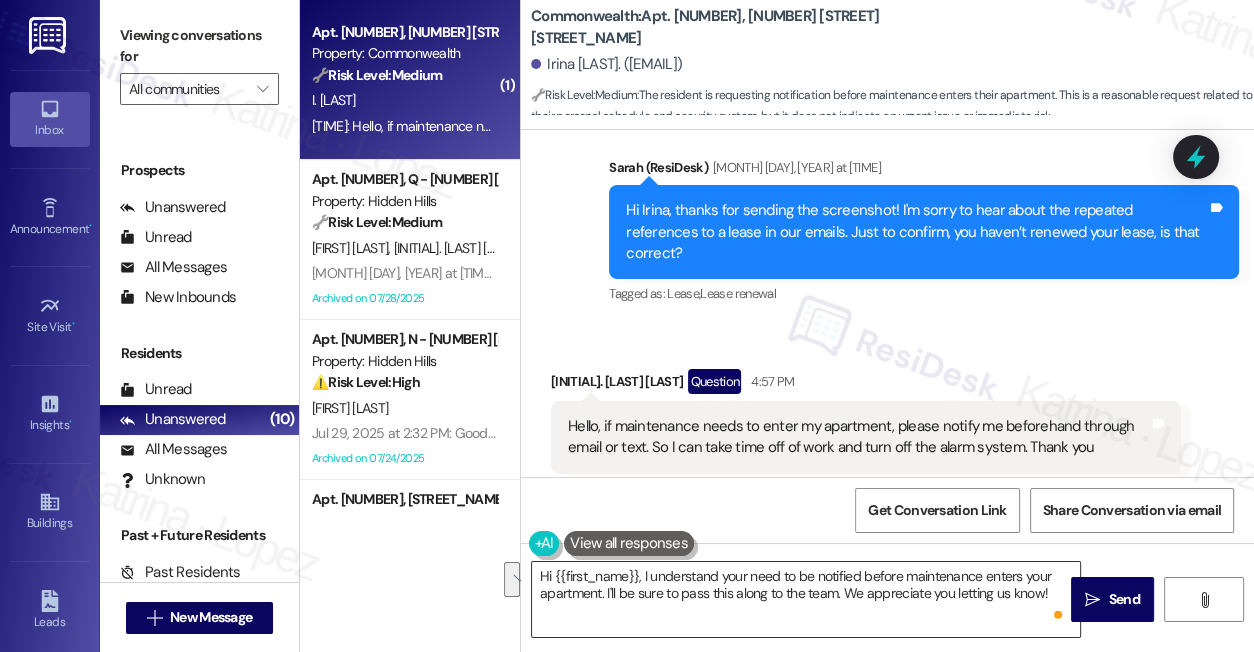 drag, startPoint x: 1106, startPoint y: 595, endPoint x: 1057, endPoint y: 602, distance: 49.497475 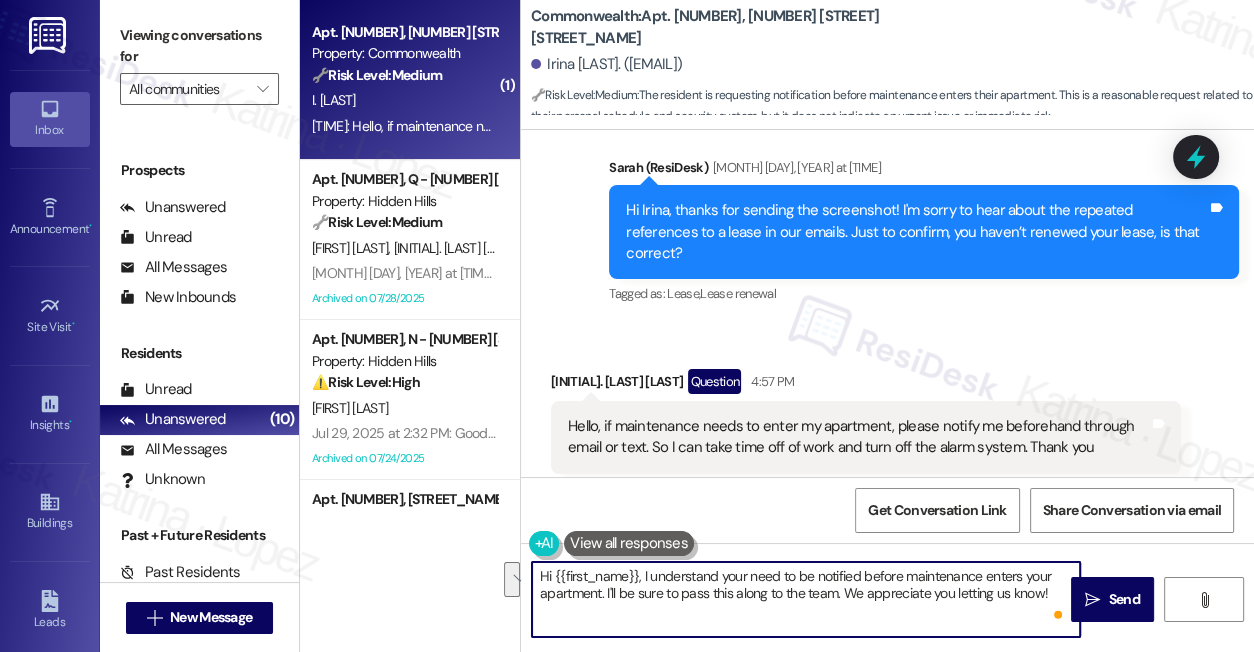 click on "Hi {{first_name}}, I understand your need to be notified before maintenance enters your apartment. I'll be sure to pass this along to the team. We appreciate you letting us know!" at bounding box center (806, 599) 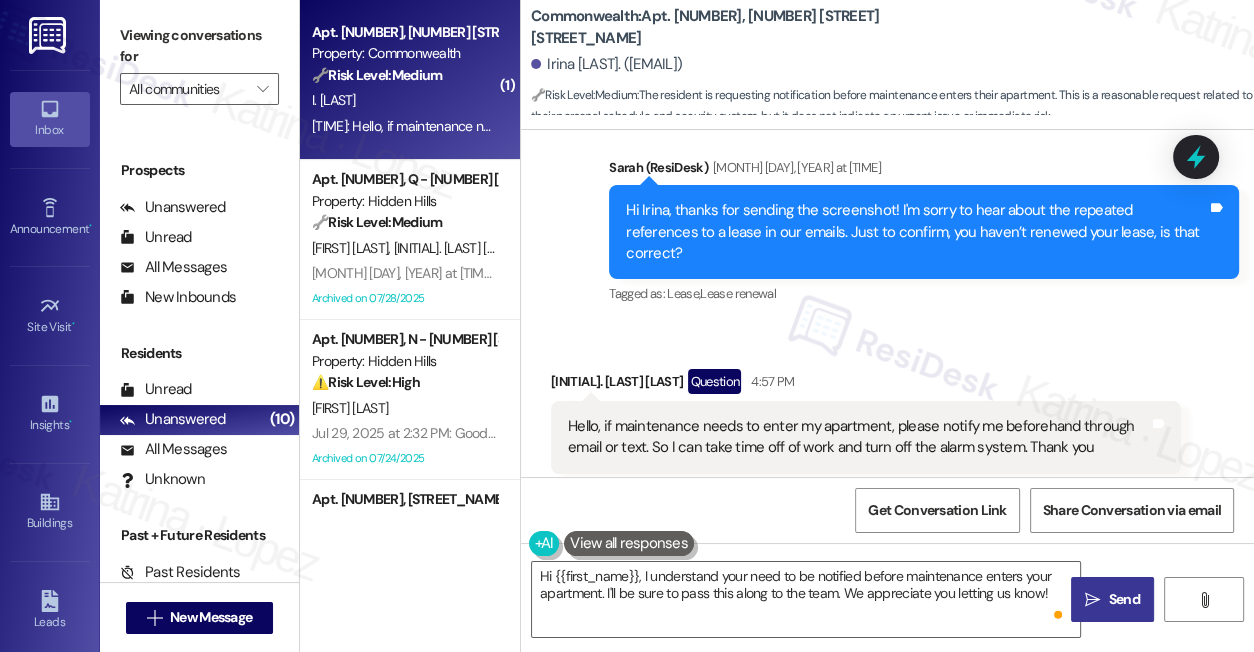 click on " Send" at bounding box center (1112, 599) 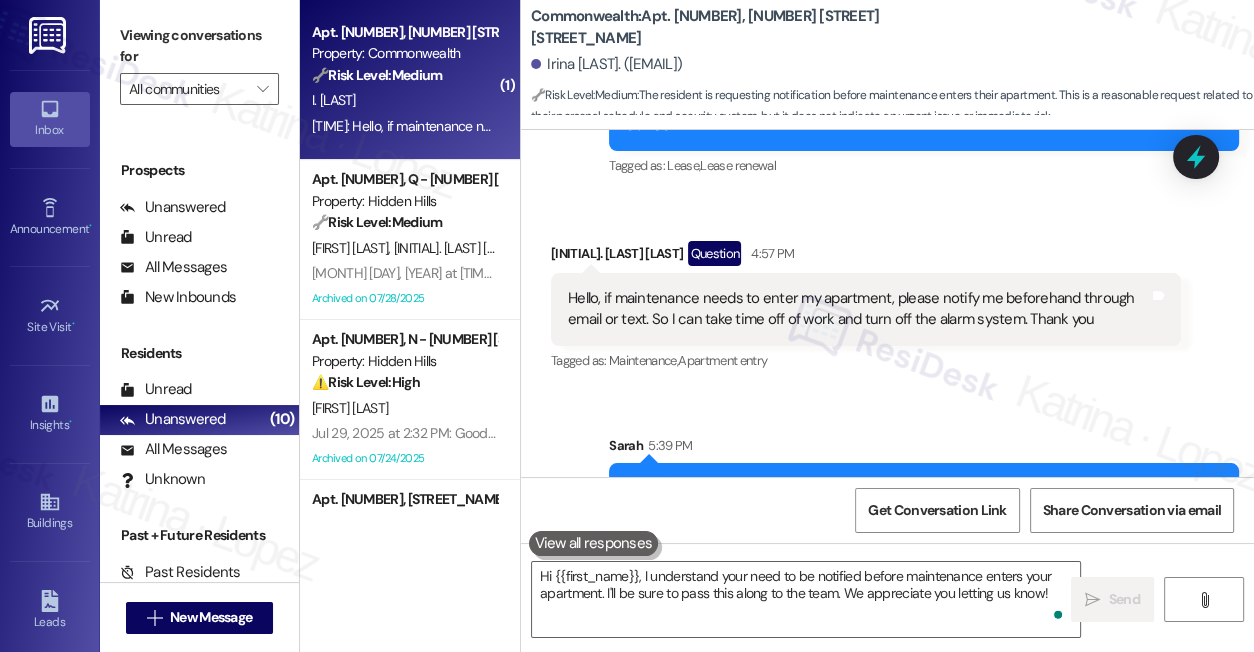 scroll, scrollTop: 14493, scrollLeft: 0, axis: vertical 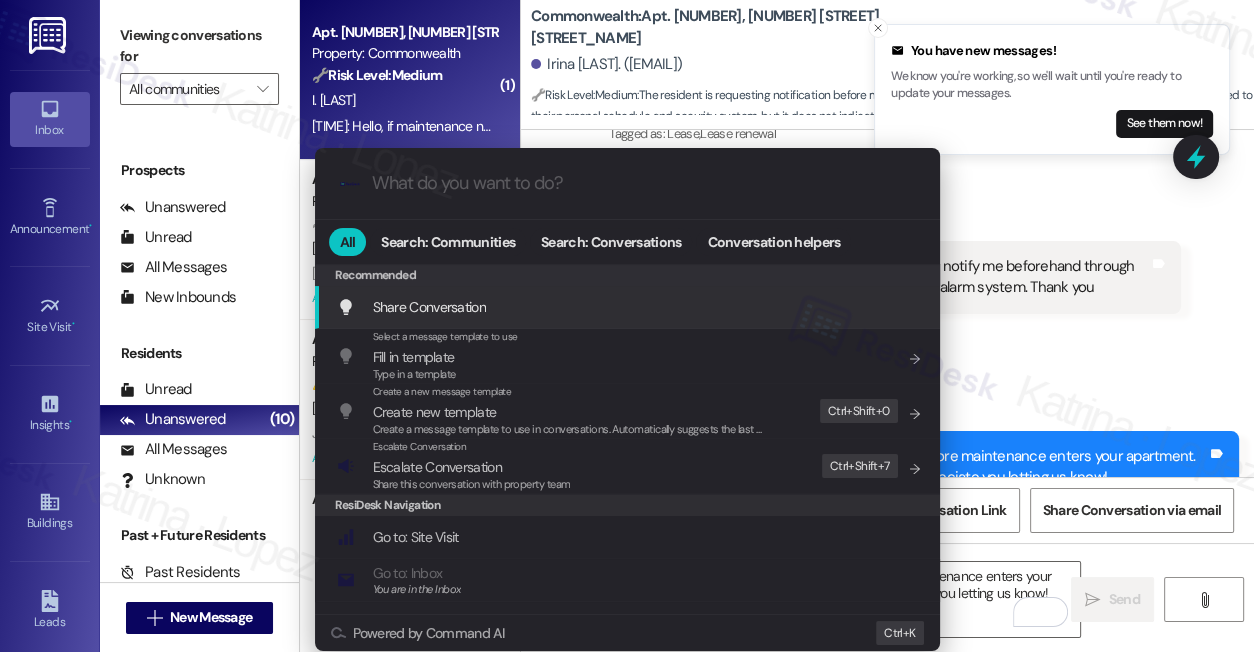 click on ".cls-1{fill:#0a055f;}.cls-2{fill:#0cc4c4;} resideskLogoBlueOrange All Search: Communities Search: Conversations Conversation helpers Recommended Recommended Share Conversation Add shortcut Select a message template to use Fill in template Type in a template Add shortcut Create a new message template Create new template Create a message template to use in conversations. Automatically suggests the last message you sent. Edit Ctrl+ Shift+ 0 Escalate Conversation Escalate Conversation Share this conversation with property team Edit Ctrl+ Shift+ 7 ResiDesk Navigation Go to: Site Visit Add shortcut Go to: Inbox You are in the Inbox Add shortcut Go to: Settings Add shortcut Go to: Message Templates Add shortcut Go to: Buildings Add shortcut Help Getting Started: What you can do with ResiDesk Add shortcut Settings Powered by Command AI Ctrl+ K" at bounding box center (627, 326) 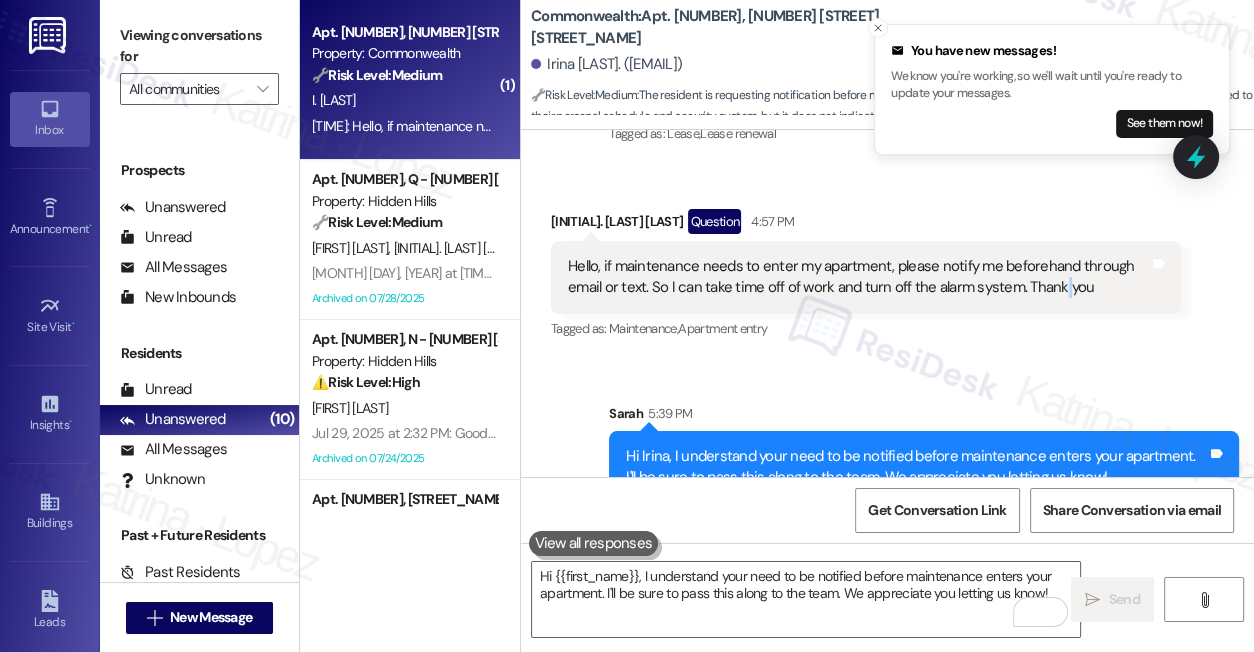 click on "Hello, if maintenance needs to enter my apartment, please notify me beforehand through email or text. So I can take time off of work and turn off the alarm system. Thank you" at bounding box center [858, 277] 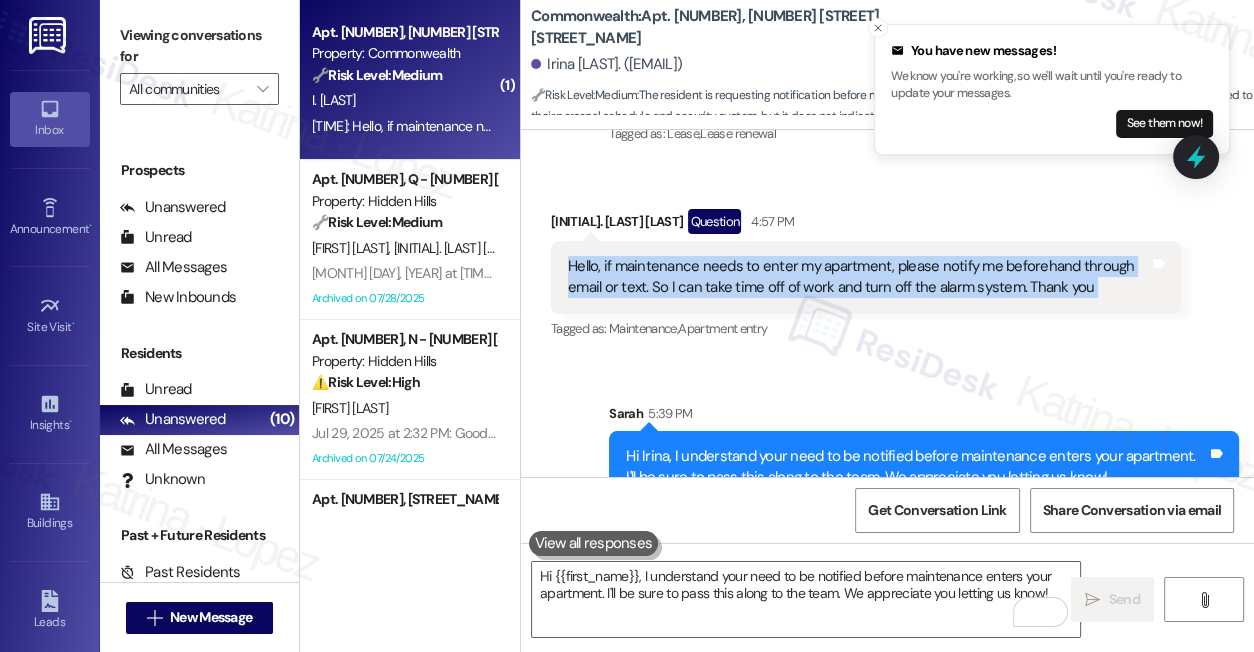 click on "Hello, if maintenance needs to enter my apartment, please notify me beforehand through email or text. So I can take time off of work and turn off the alarm system. Thank you" at bounding box center (858, 277) 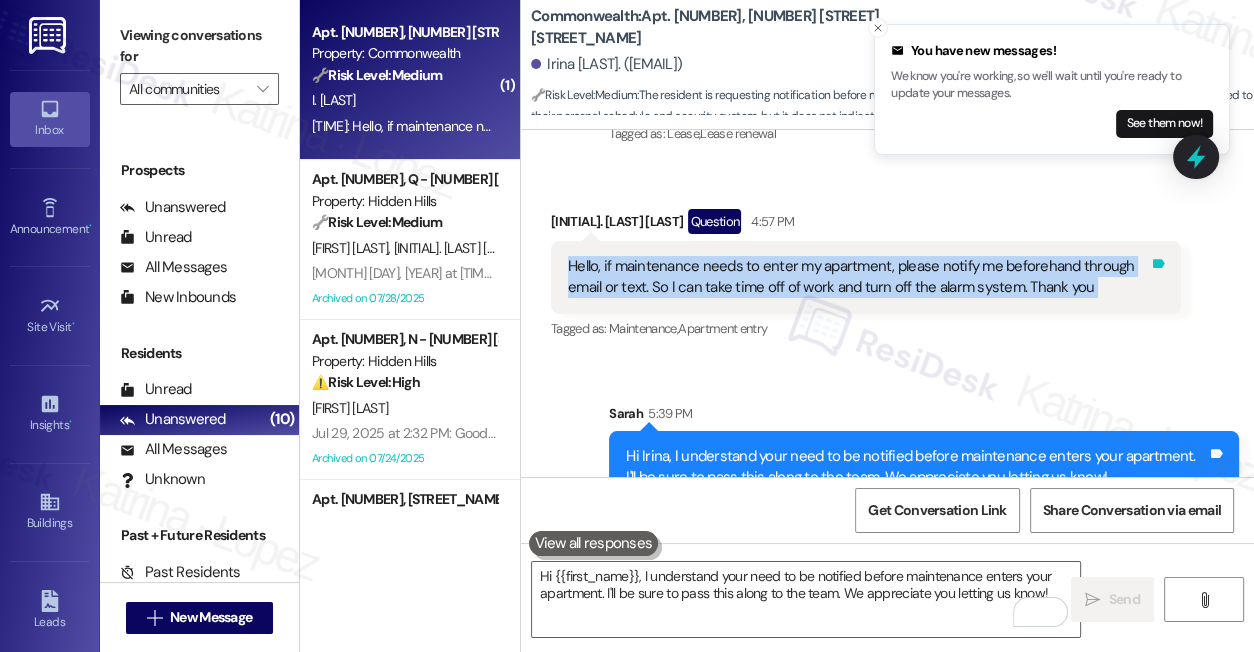 copy on "Hello, if maintenance needs to enter my apartment, please notify me beforehand through email or text. So I can take time off of work and turn off the alarm system. Thank you Tags and notes" 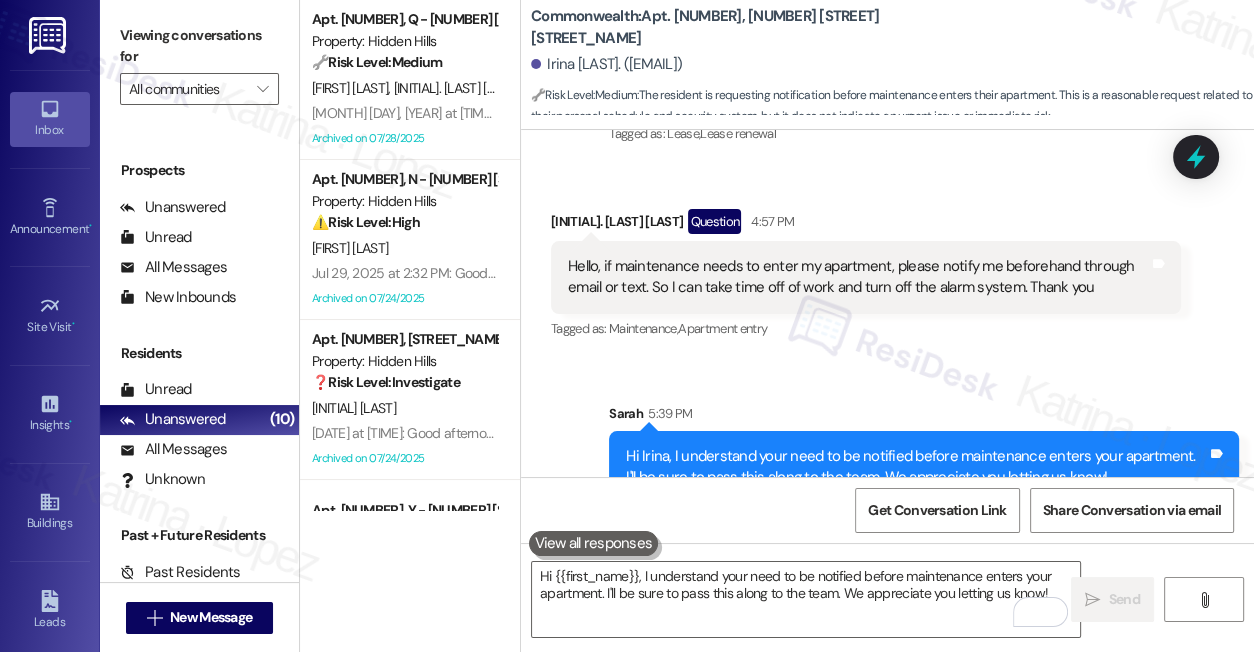 click on "Viewing conversations for All communities " at bounding box center [199, 62] 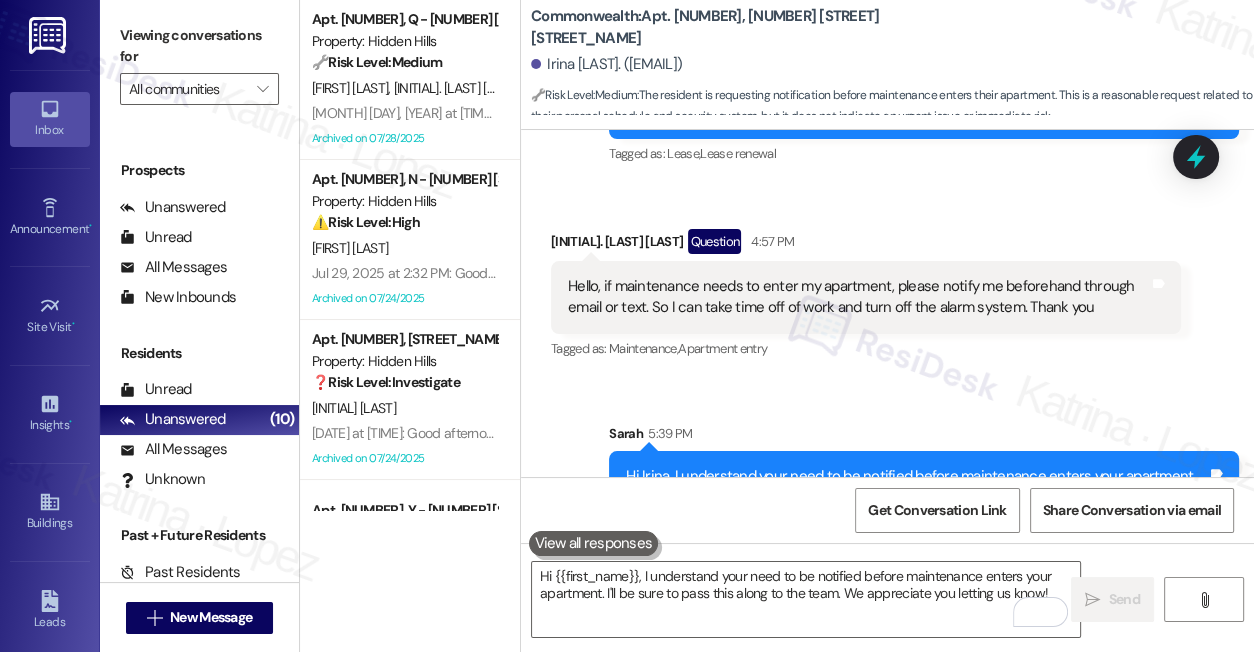 scroll, scrollTop: 14493, scrollLeft: 0, axis: vertical 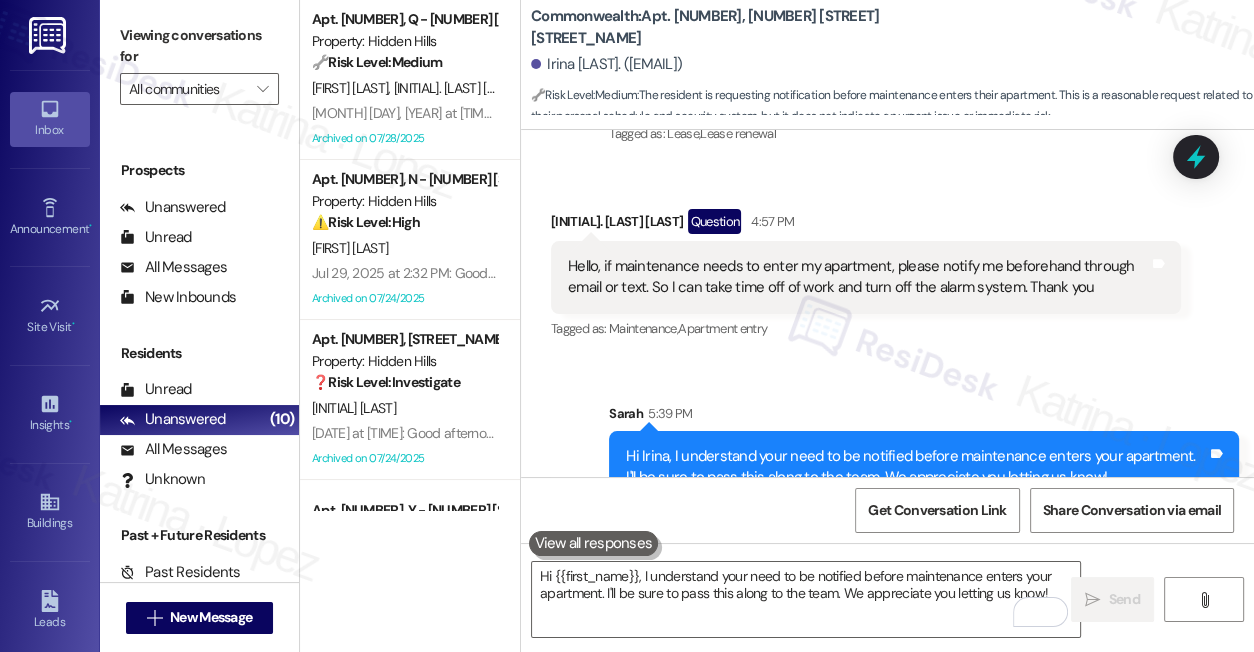 drag, startPoint x: 782, startPoint y: 339, endPoint x: 704, endPoint y: 327, distance: 78.91768 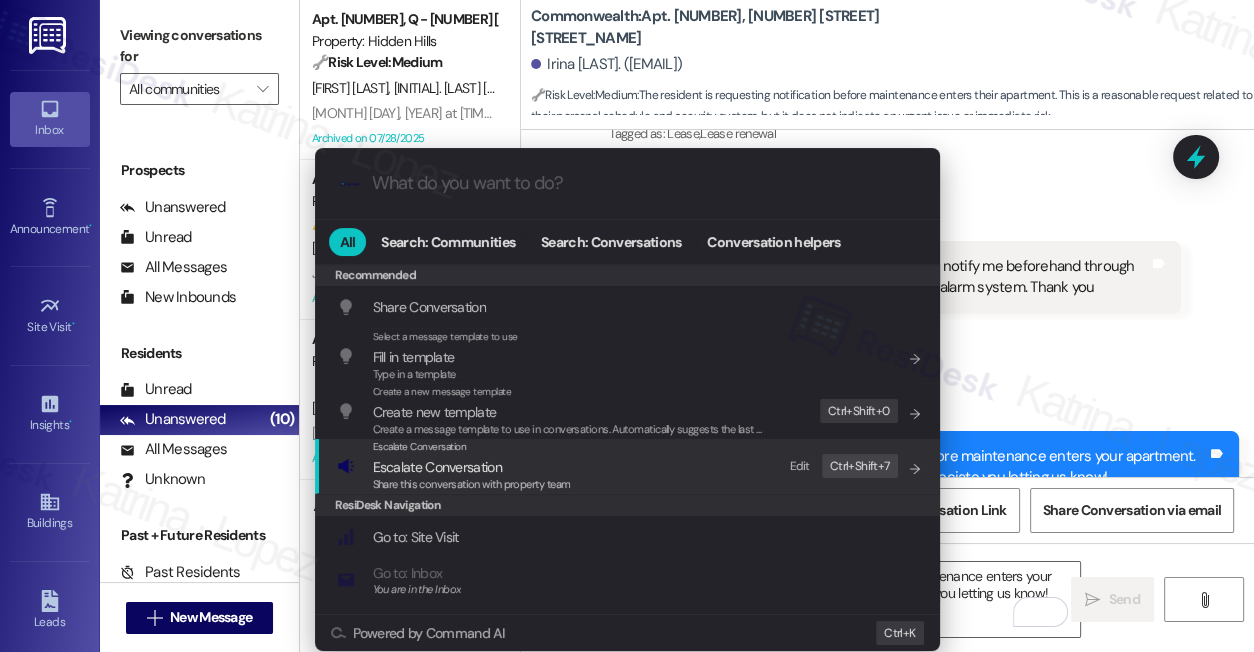 click on "Escalate Conversation" at bounding box center (472, 467) 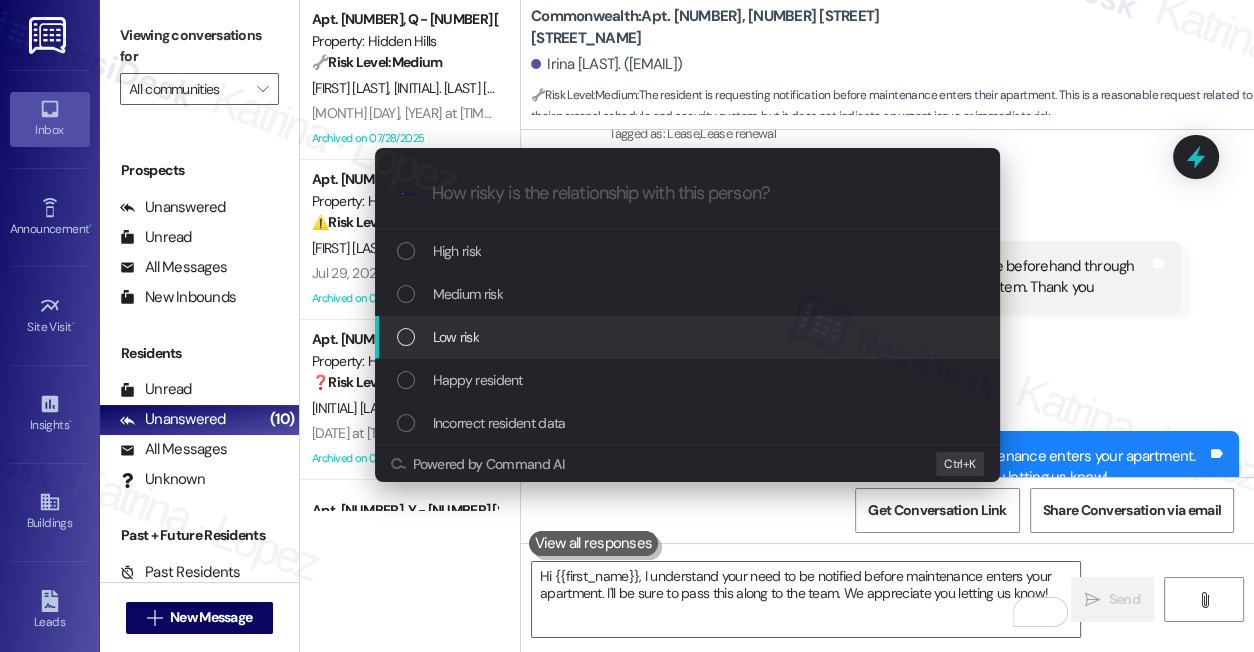 click on "Low risk" at bounding box center [689, 337] 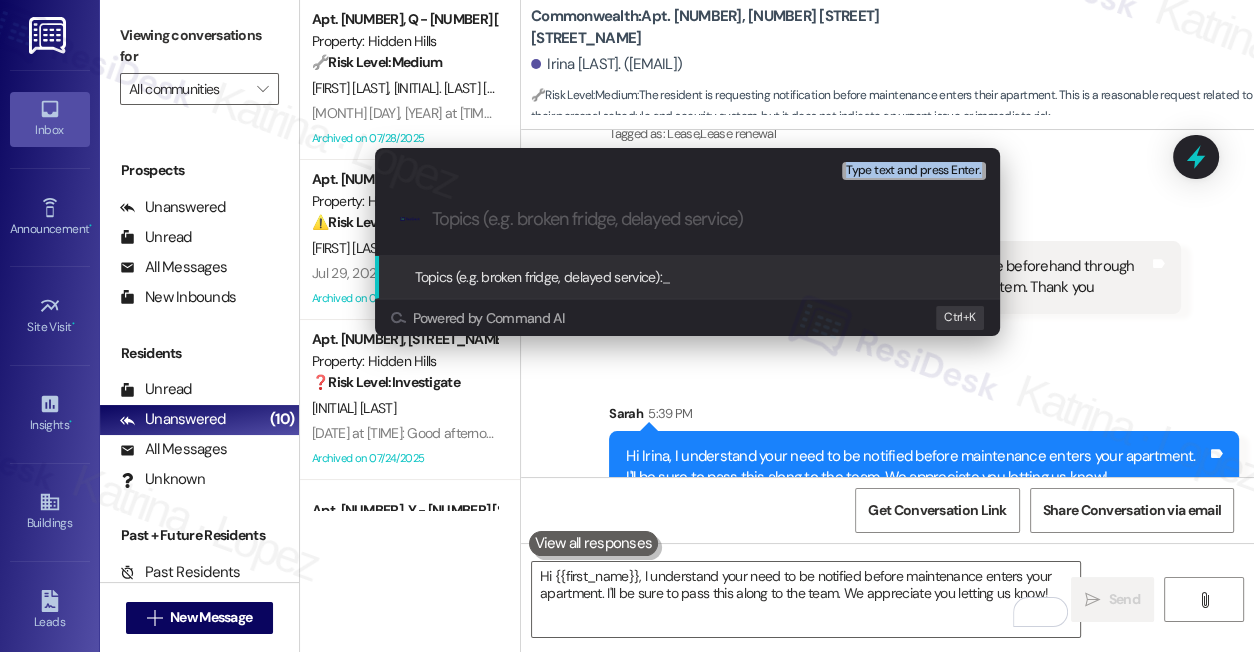 drag, startPoint x: 180, startPoint y: 42, endPoint x: 517, endPoint y: 222, distance: 382.0589 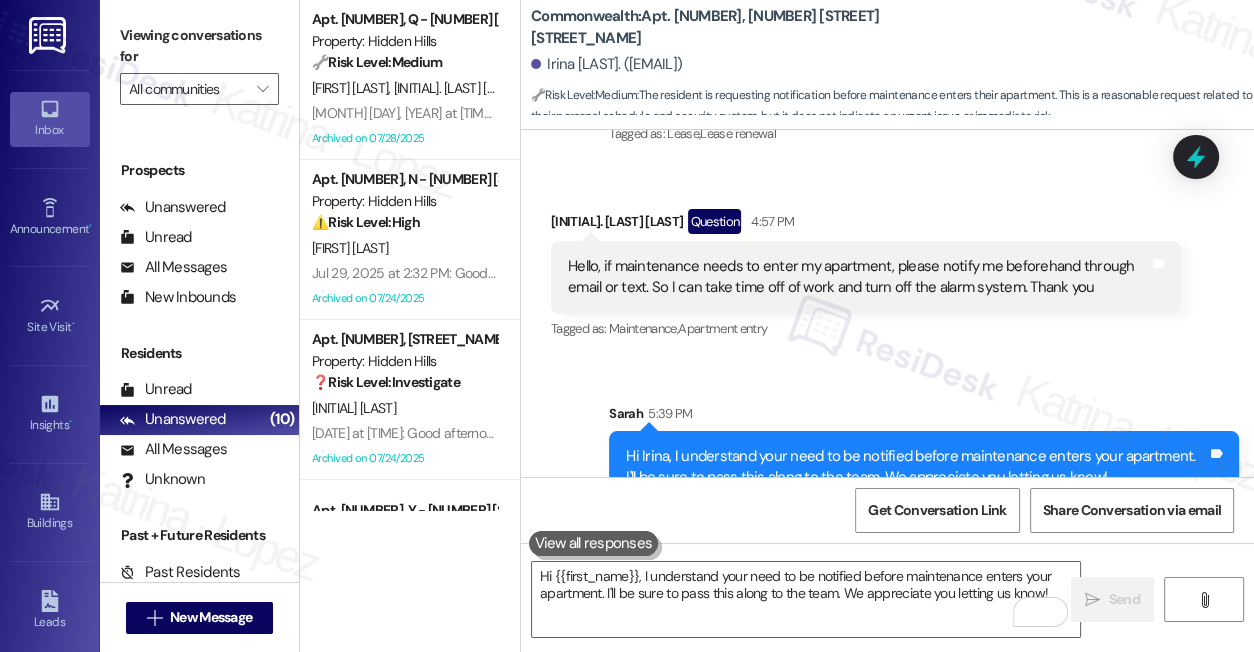scroll, scrollTop: 445, scrollLeft: 0, axis: vertical 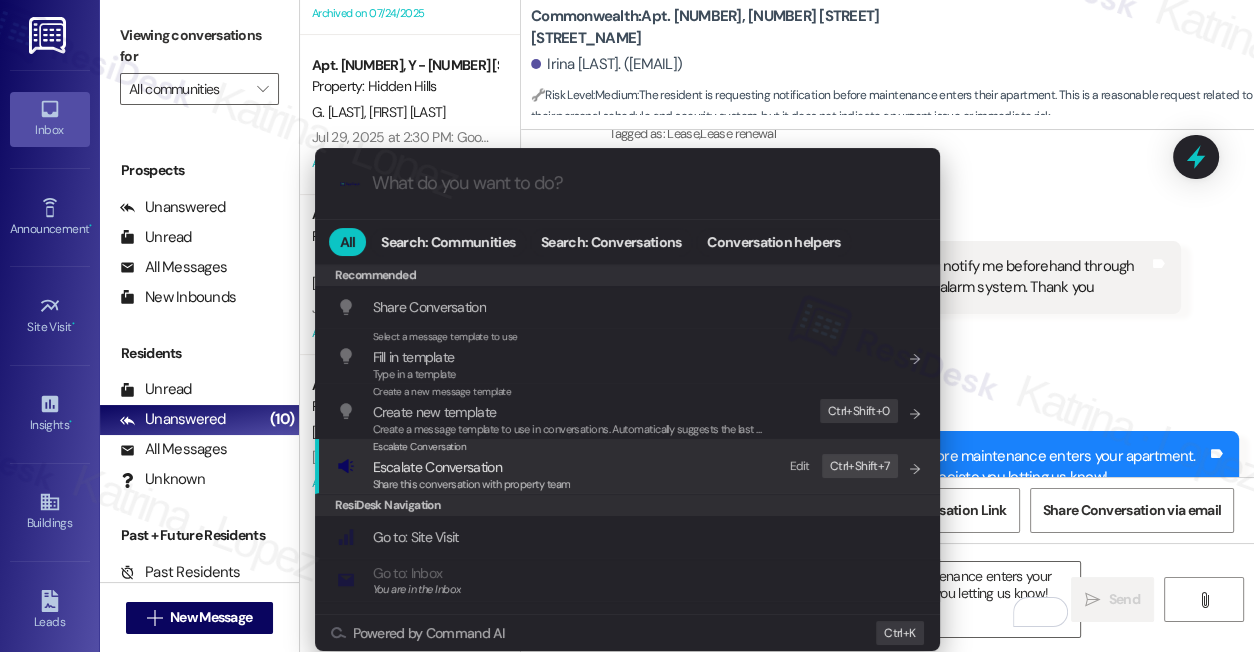 click on "Share this conversation with property team" at bounding box center (472, 484) 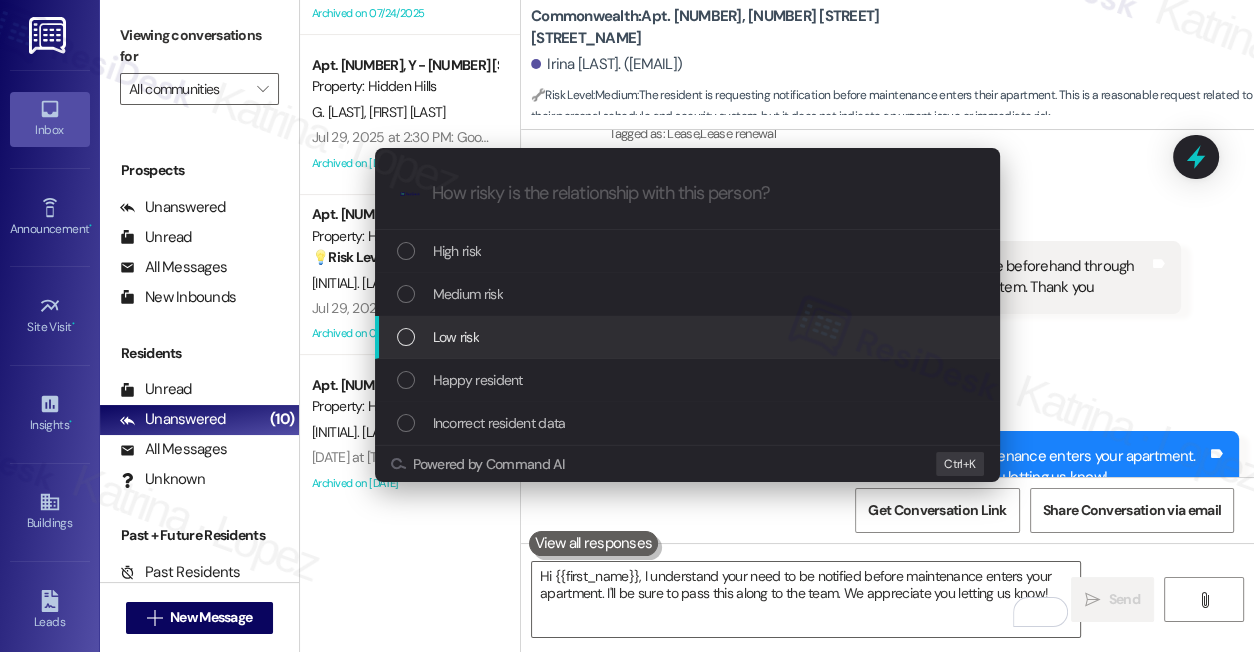 click on "Low risk" at bounding box center [689, 337] 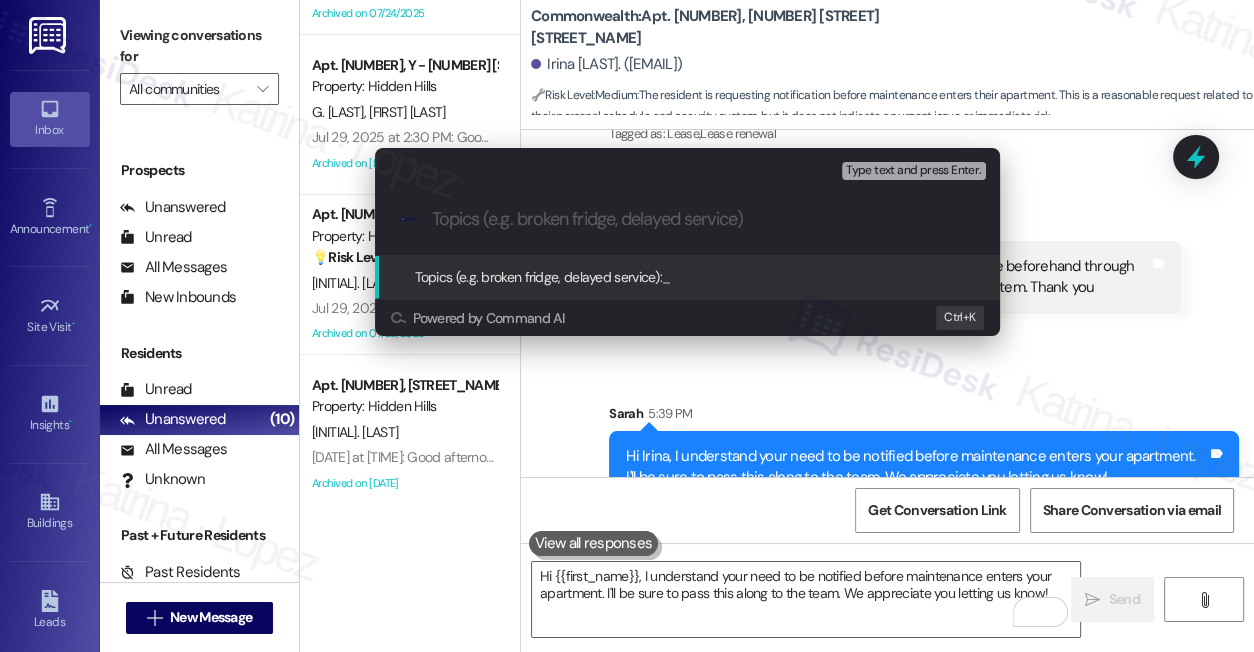 paste on "Request for Advance Notice Before Maintenance Entry" 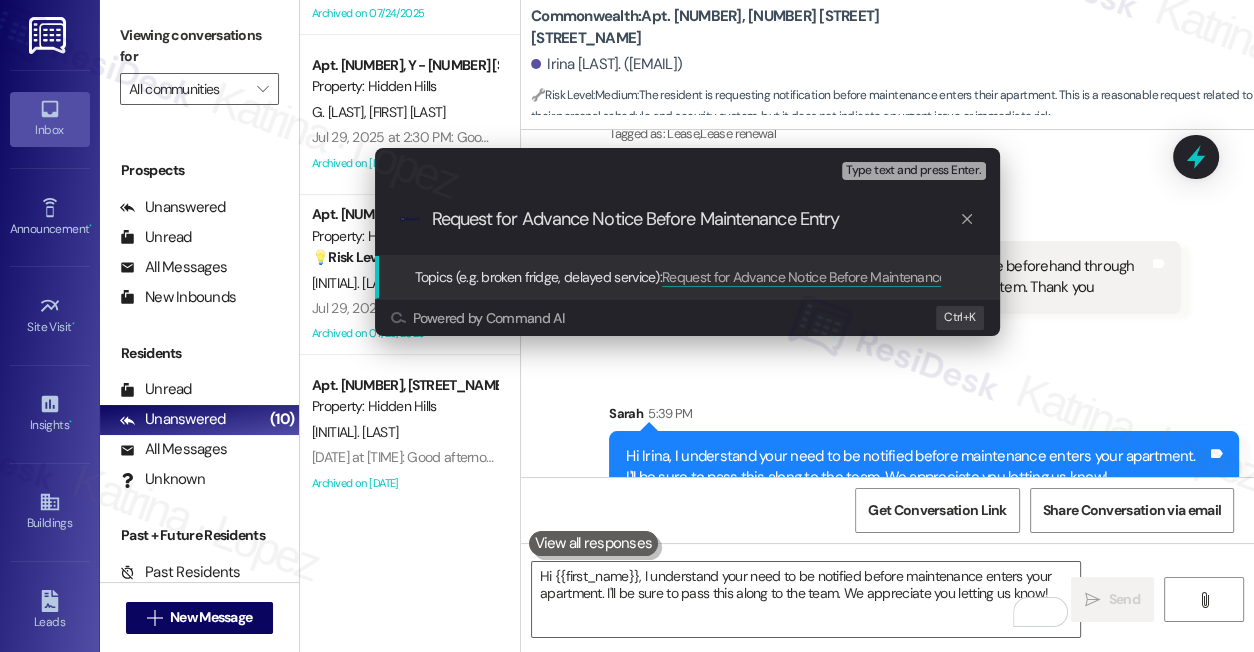 type 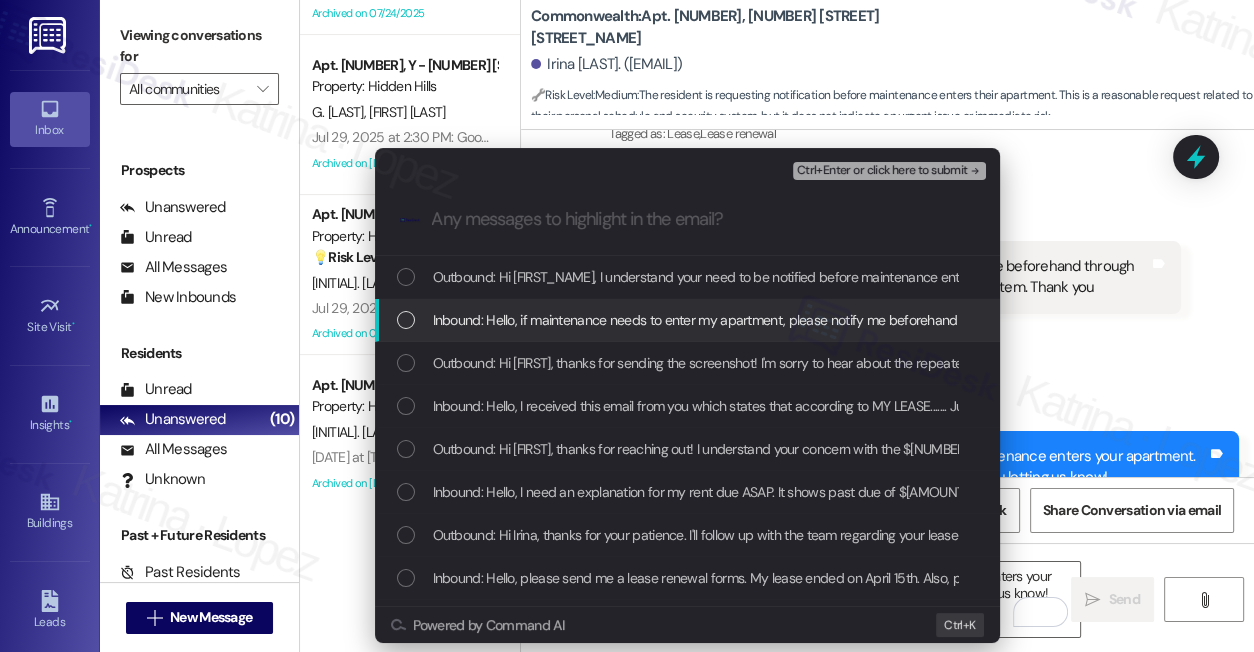 click on "Inbound: Hello, if maintenance needs to enter my apartment, please notify me beforehand through email or text. So I can take time off of work and turn off the alarm system. Thank you" at bounding box center [964, 320] 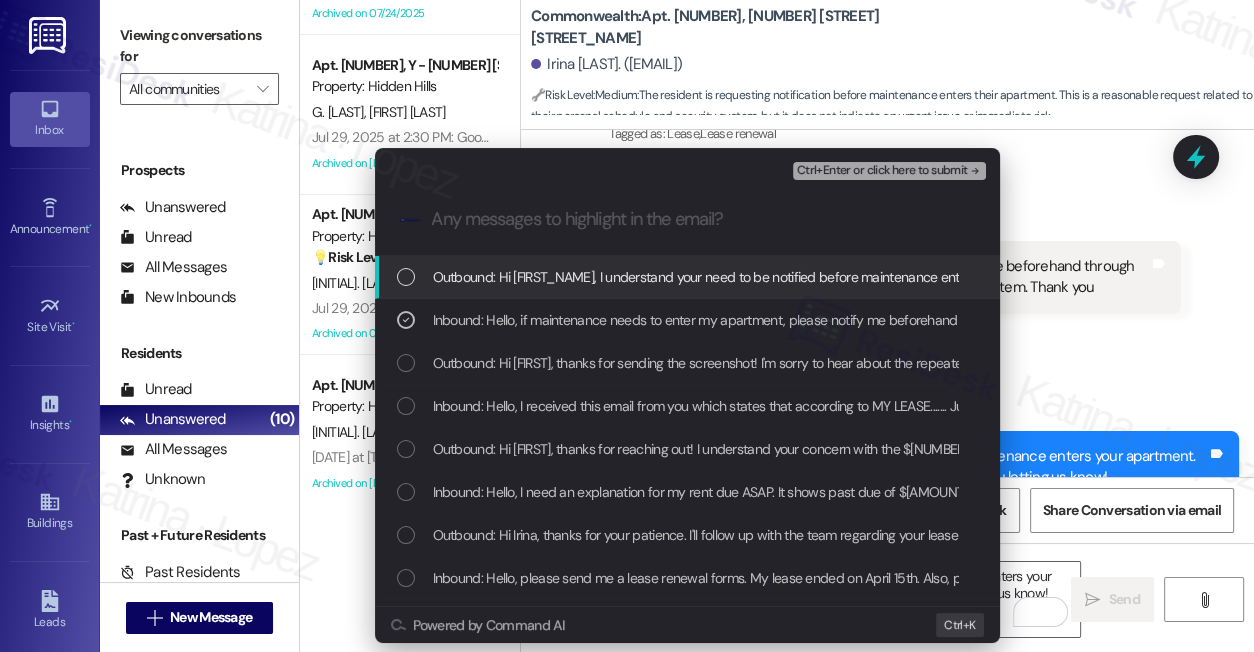 click on "Ctrl+Enter or click here to submit" at bounding box center [889, 171] 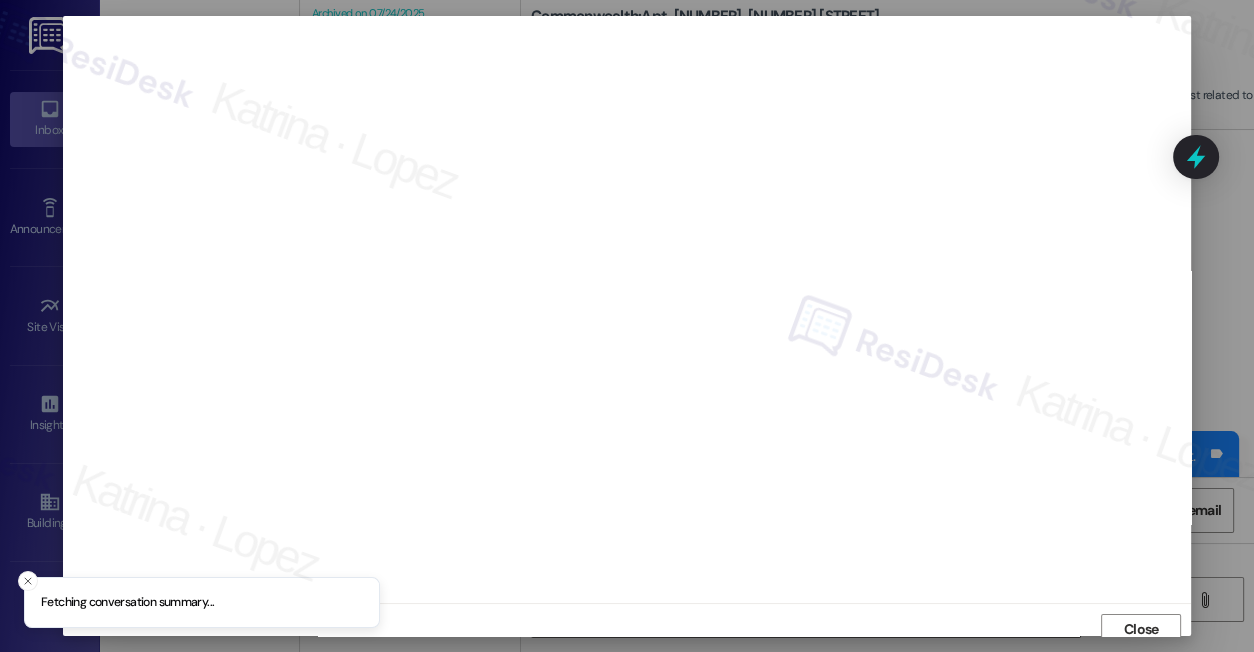 scroll, scrollTop: 9, scrollLeft: 0, axis: vertical 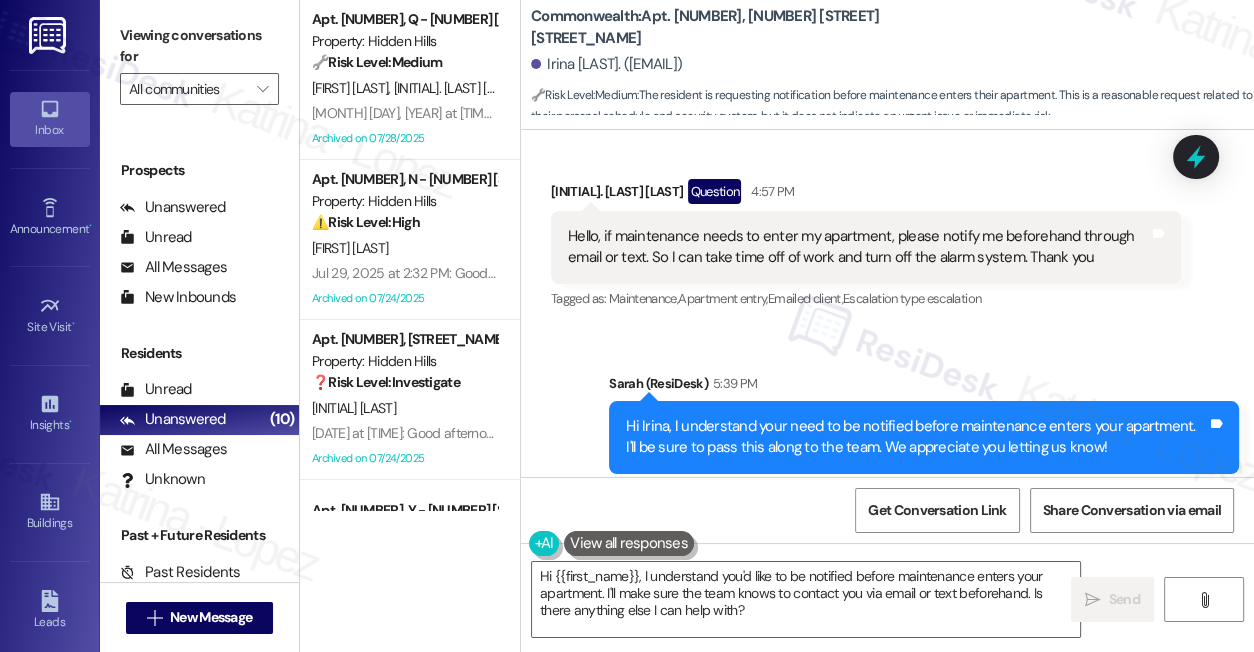 click on "Hi Irina, I understand your need to be notified before maintenance enters your apartment. I'll be sure to pass this along to the team. We appreciate you letting us know!" at bounding box center (916, 437) 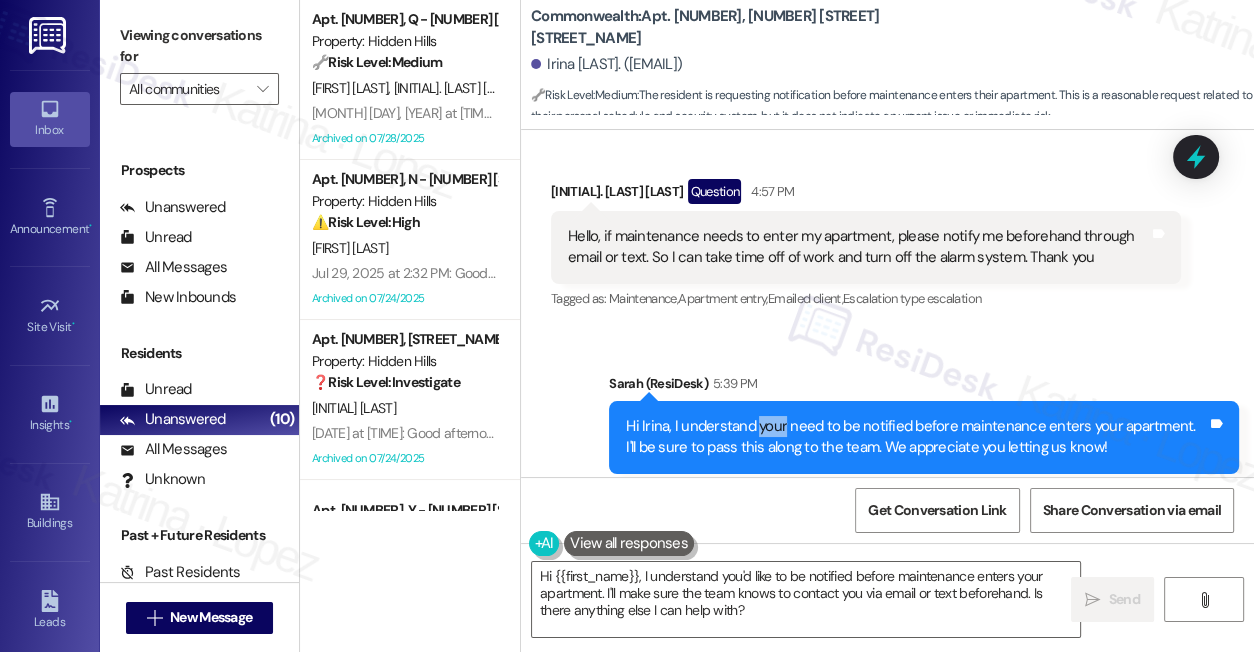 click on "Hi Irina, I understand your need to be notified before maintenance enters your apartment. I'll be sure to pass this along to the team. We appreciate you letting us know!" at bounding box center (916, 437) 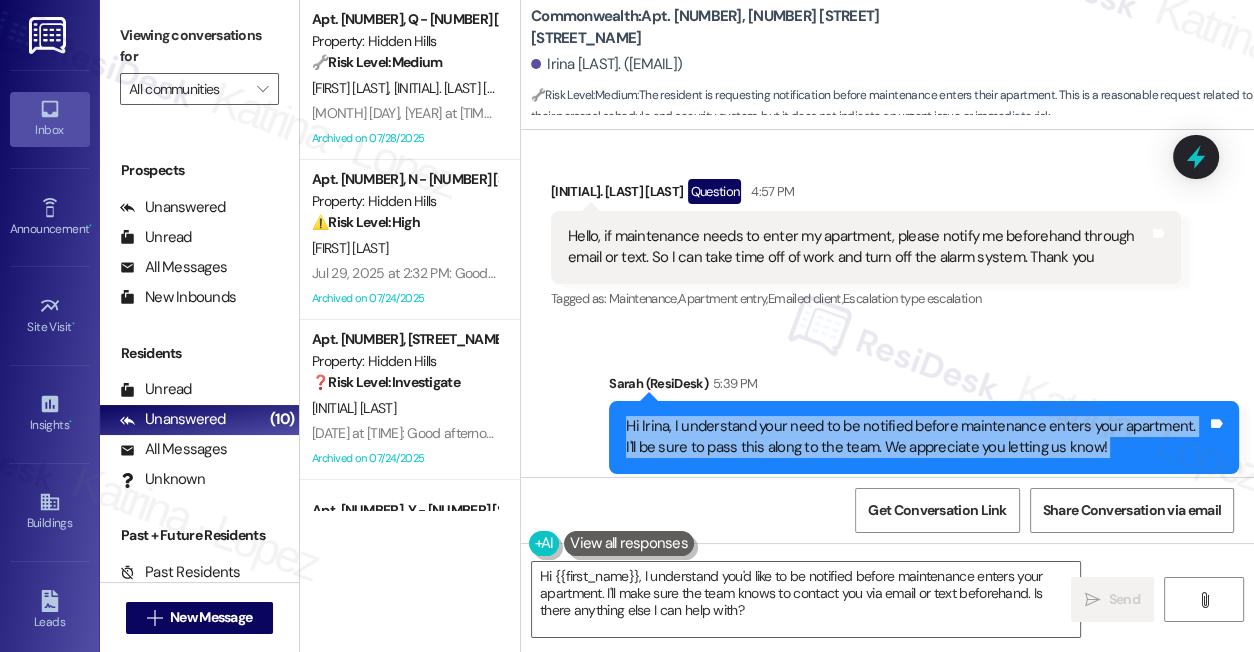 click on "Hi Irina, I understand your need to be notified before maintenance enters your apartment. I'll be sure to pass this along to the team. We appreciate you letting us know!" at bounding box center [916, 437] 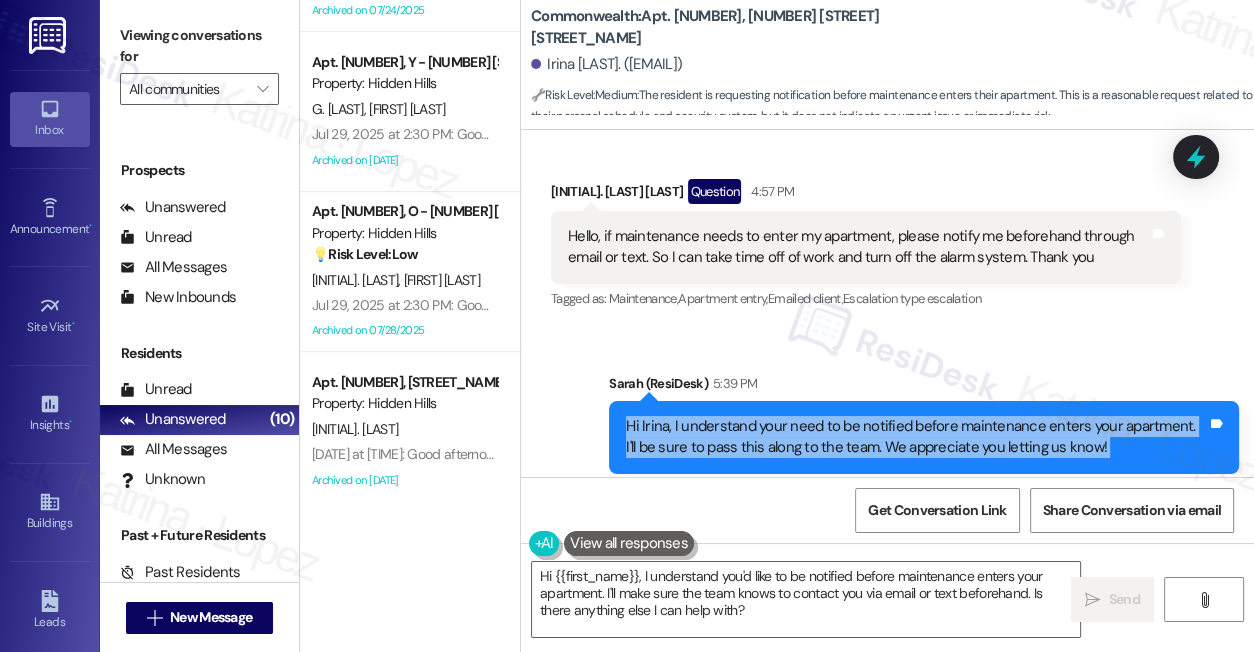 scroll, scrollTop: 0, scrollLeft: 0, axis: both 